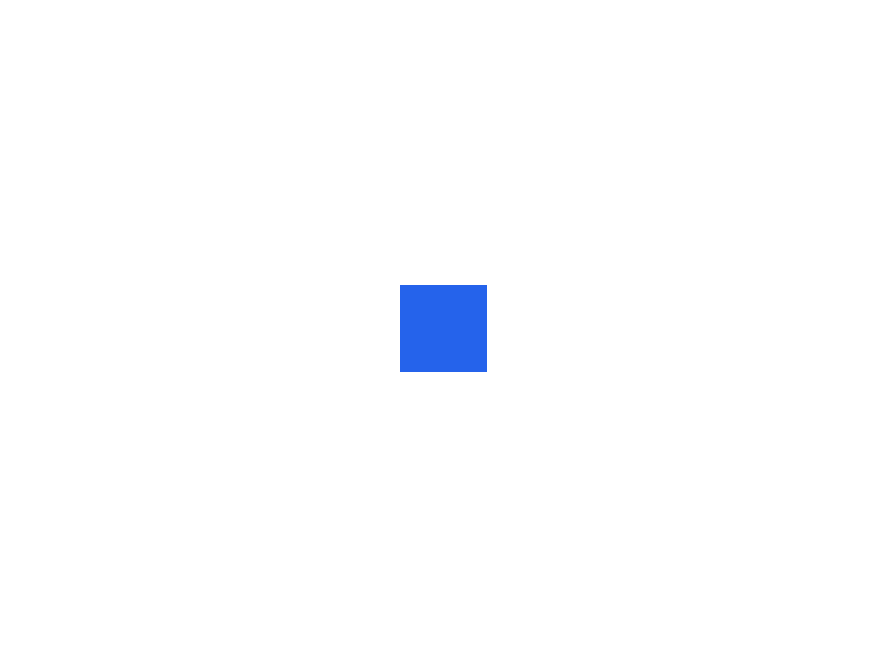 scroll, scrollTop: 0, scrollLeft: 0, axis: both 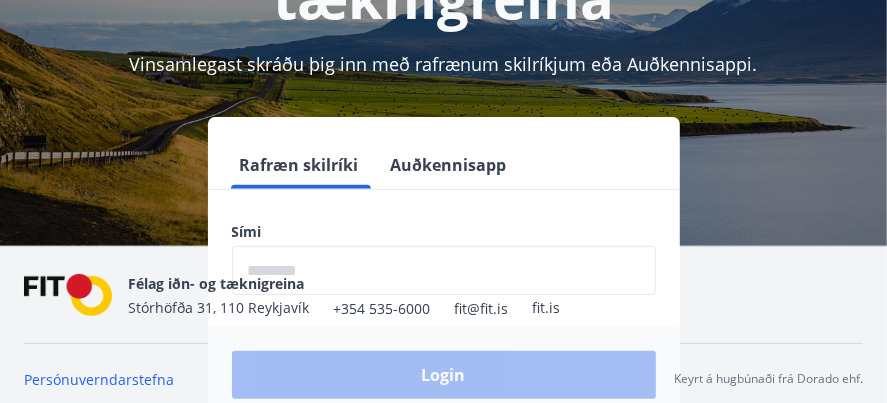 click at bounding box center [444, 270] 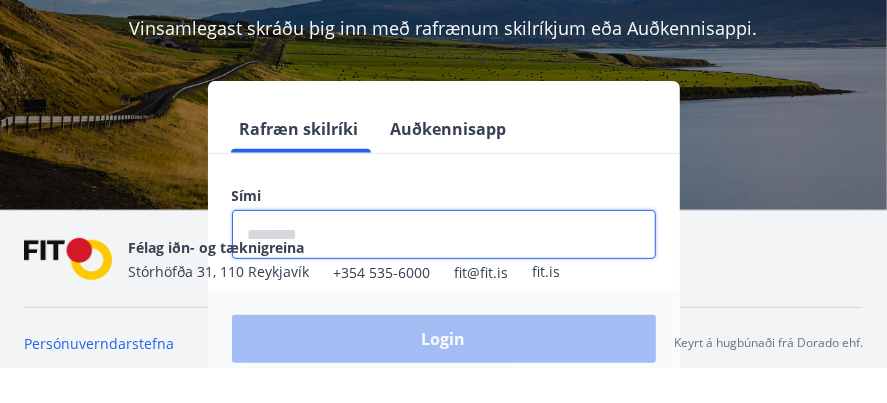 scroll, scrollTop: 237, scrollLeft: 0, axis: vertical 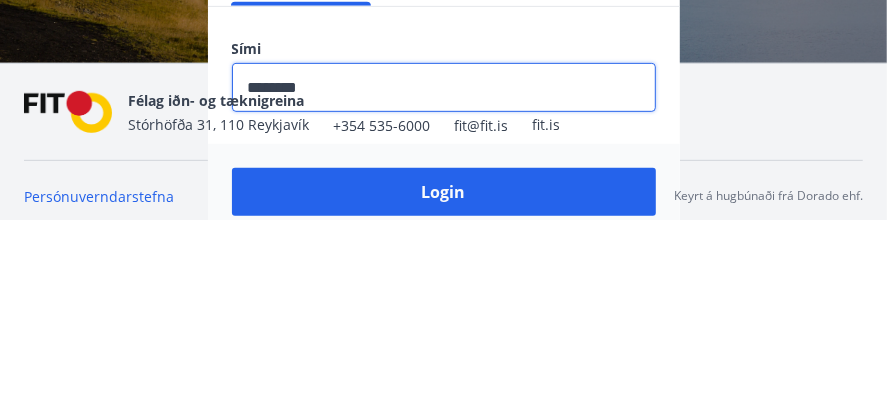 type on "********" 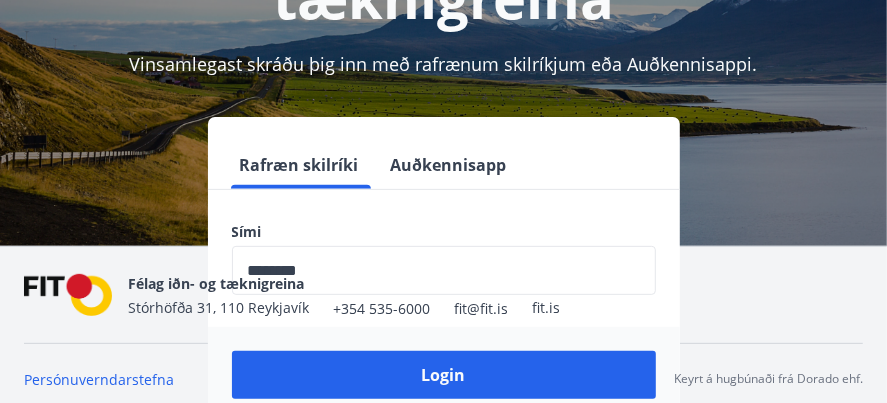 click on "Félag iðn- og tæknigreina Stórhöfða 31, 110 Reykjavík +354 535-6000 fit@fit.is fit.is" at bounding box center [344, 295] 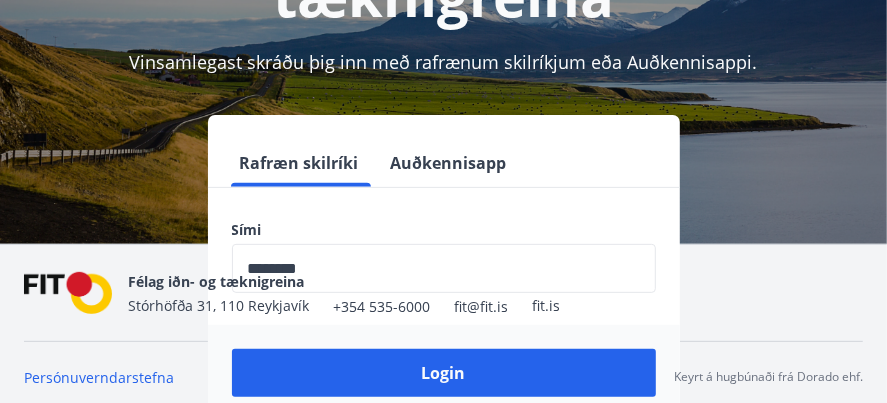 scroll, scrollTop: 250, scrollLeft: 0, axis: vertical 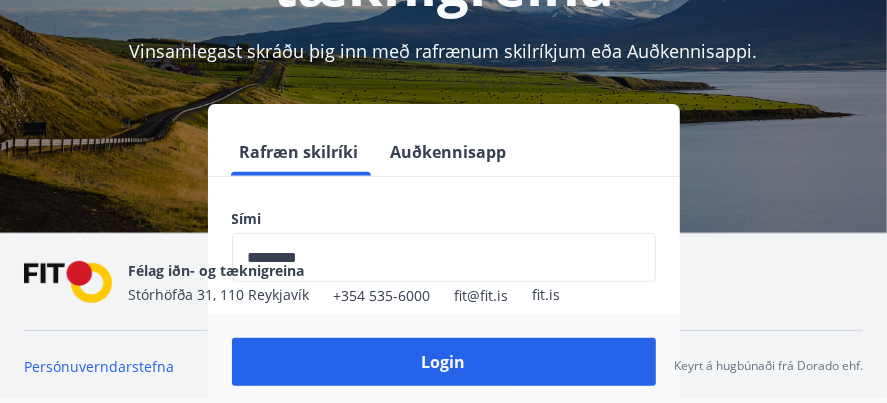 click on "Félag iðn- og tæknigreina Stórhöfða 31, 110 Reykjavík +354 535-6000 fit@fit.is fit.is" at bounding box center (344, 282) 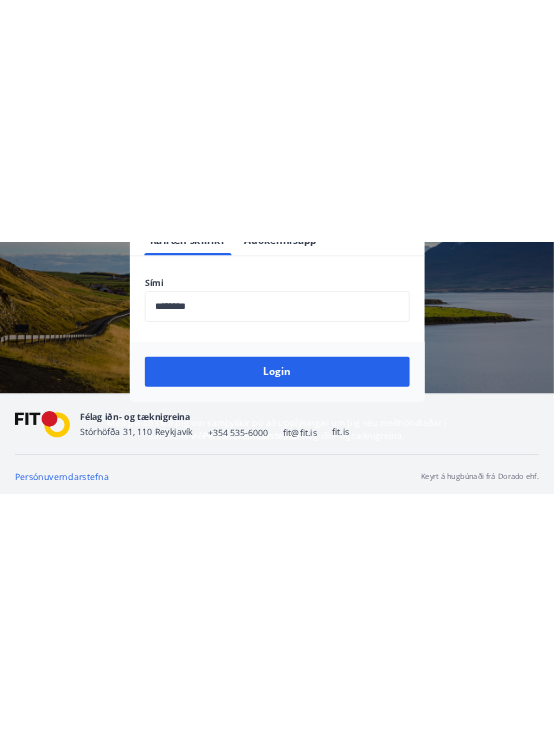scroll, scrollTop: 300, scrollLeft: 0, axis: vertical 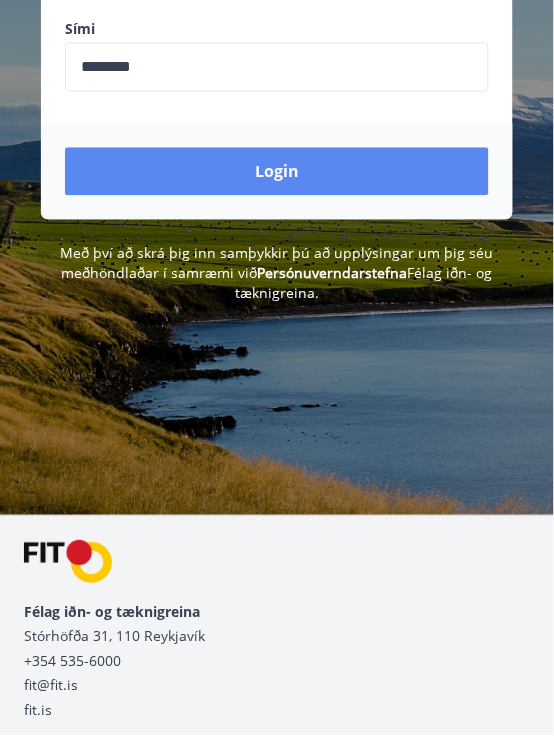 click on "Login" at bounding box center (277, 172) 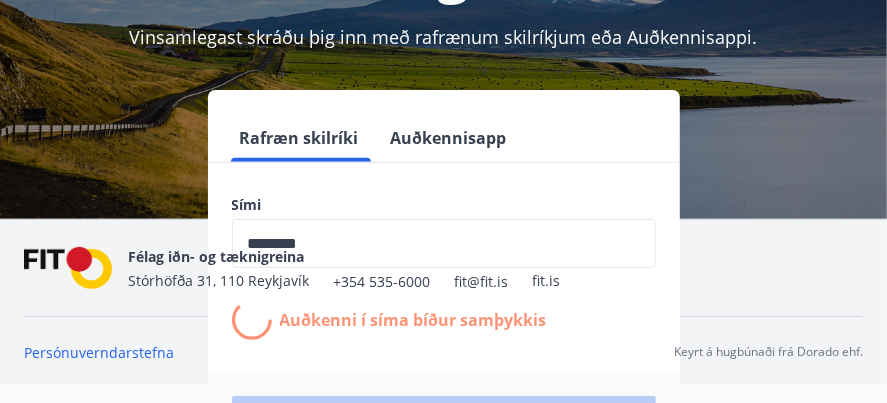 scroll, scrollTop: 349, scrollLeft: 0, axis: vertical 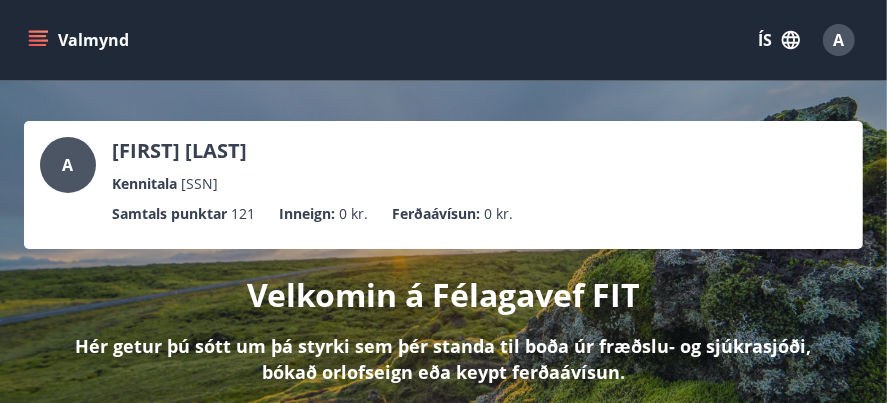 click on "Valmynd" at bounding box center (80, 40) 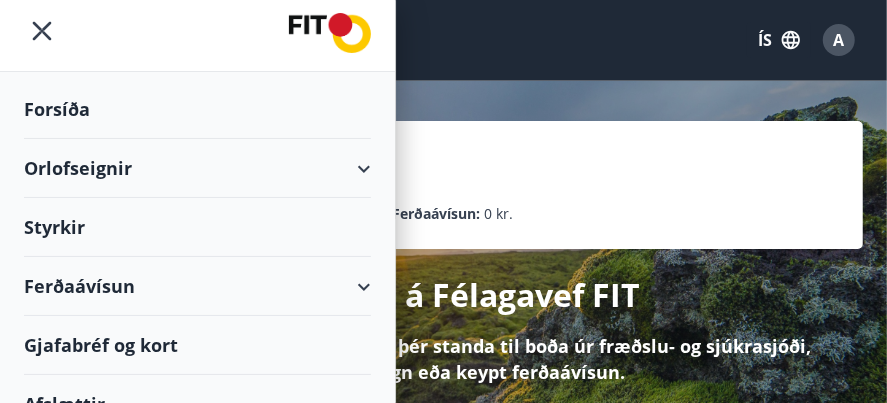scroll, scrollTop: 0, scrollLeft: 0, axis: both 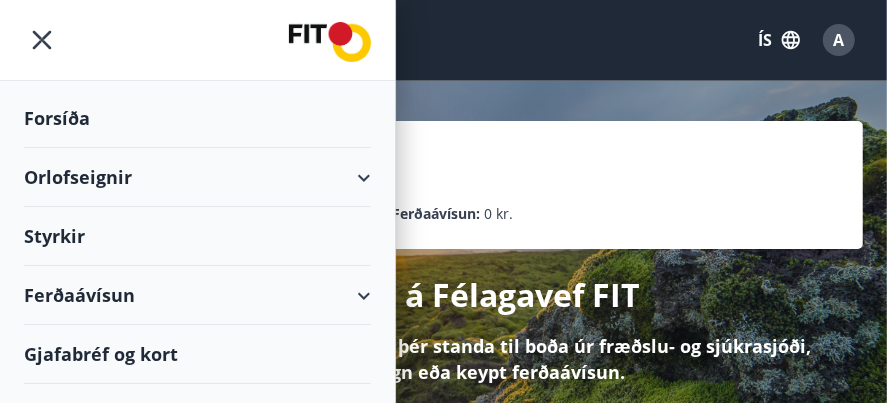 click on "Orlofseignir" at bounding box center [197, 177] 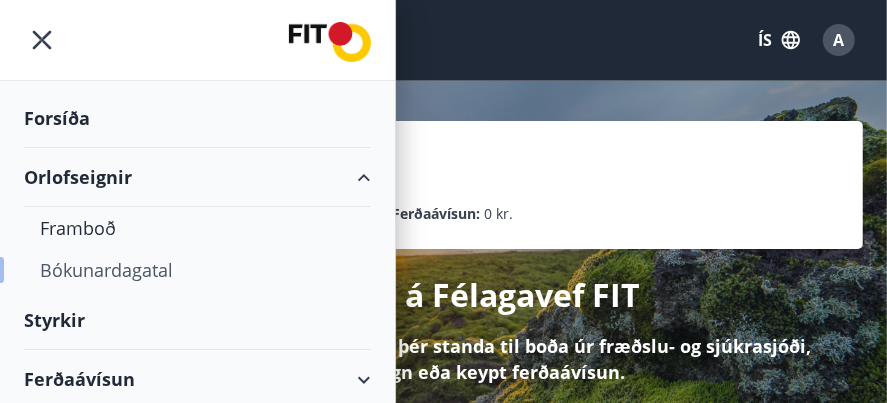 click on "Bókunardagatal" at bounding box center [197, 270] 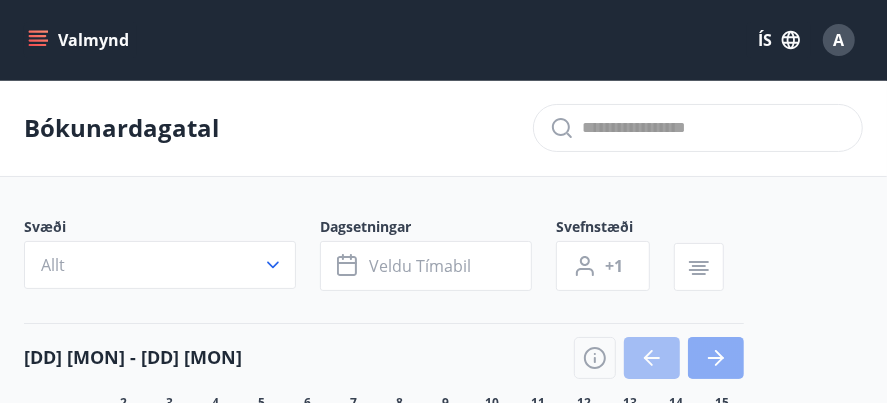 click at bounding box center (716, 358) 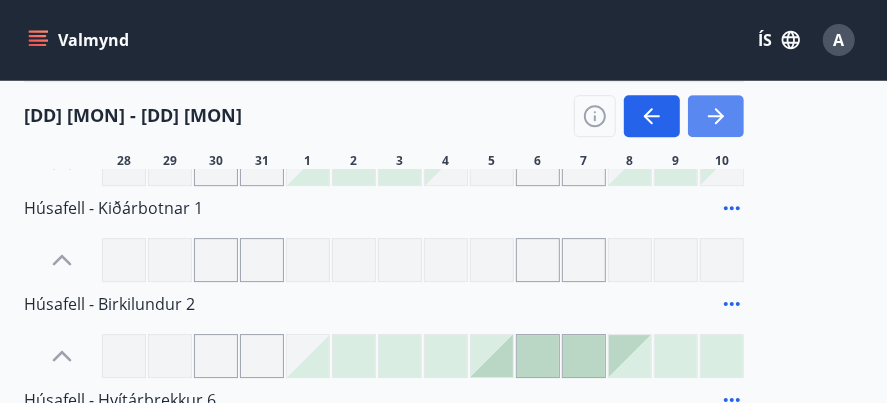 scroll, scrollTop: 2606, scrollLeft: 0, axis: vertical 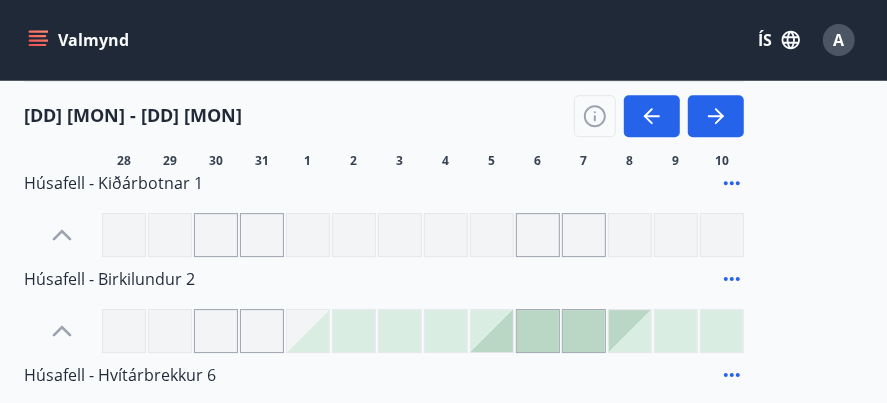 click on "Húsafell - Birkilundur 2" at bounding box center (109, 279) 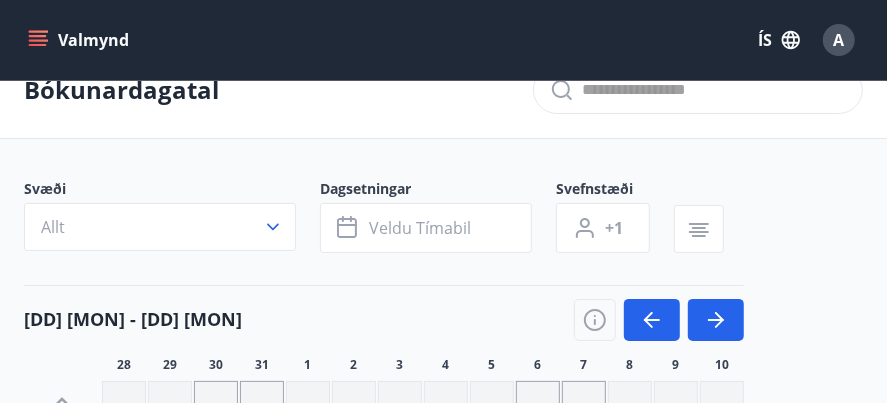 scroll, scrollTop: 0, scrollLeft: 0, axis: both 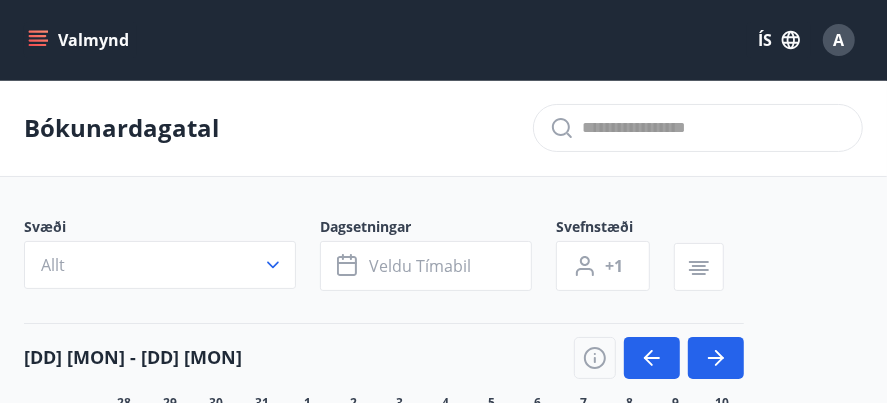click at bounding box center [714, 128] 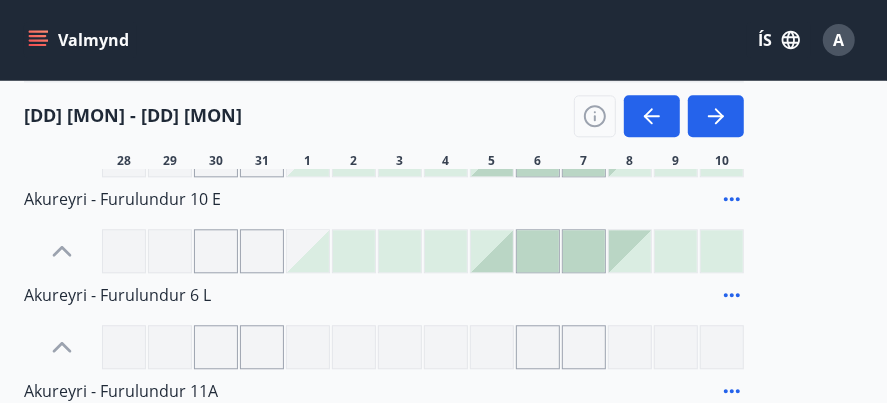 scroll, scrollTop: 1998, scrollLeft: 0, axis: vertical 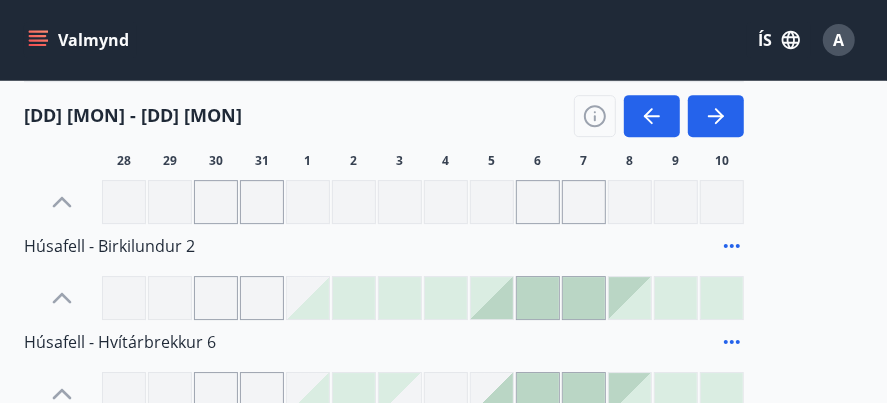click at bounding box center (492, 298) 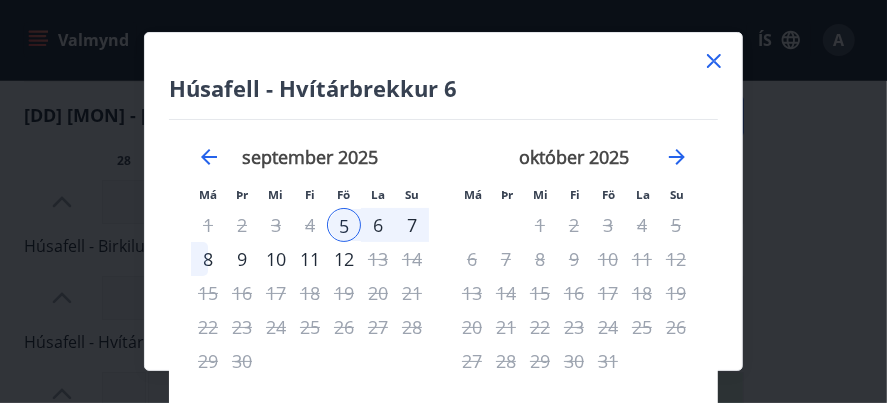 click on "8" at bounding box center [208, 259] 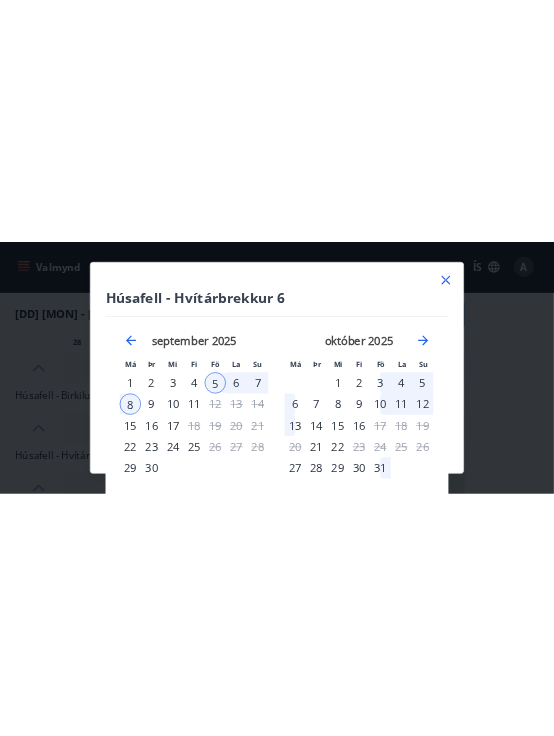scroll, scrollTop: 0, scrollLeft: 0, axis: both 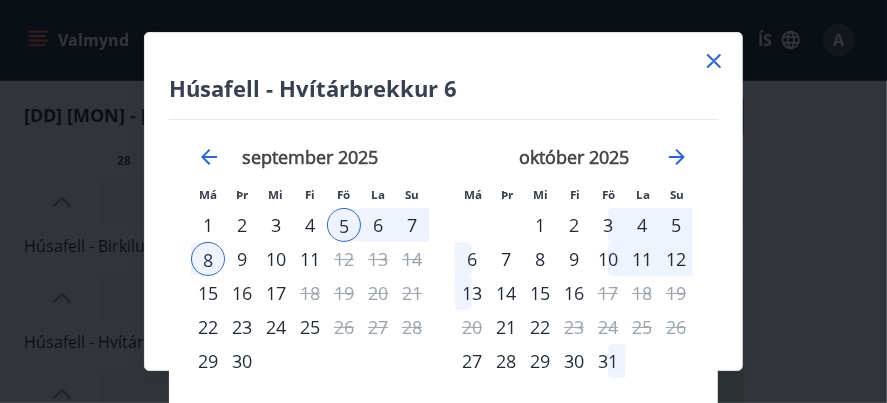 click on "Húsafell - Hvítárbrekkur 6 Má Þr Mi Fi Fö La Su Má Þr Mi Fi Fö La Su ágúst 2025 1 2 3 4 5 6 7 8 9 10 11 12 13 14 15 16 17 18 19 20 21 22 23 24 25 26 27 28 29 30 31 september 2025 1 2 3 4 5 6 7 8 9 10 11 12 13 14 15 16 17 18 19 20 21 22 23 24 25 26 27 28 29 30 október 2025 1 2 3 4 5 6 7 8 9 10 11 12 13 14 15 16 17 18 19 20 21 22 23 24 25 26 27 28 29 30 31 nóvember 2025 1 2 3 4 5 6 7 8 9 10 11 12 13 14 15 16 17 18 19 20 21 22 23 24 25 26 27 28 29 30" at bounding box center [443, 239] 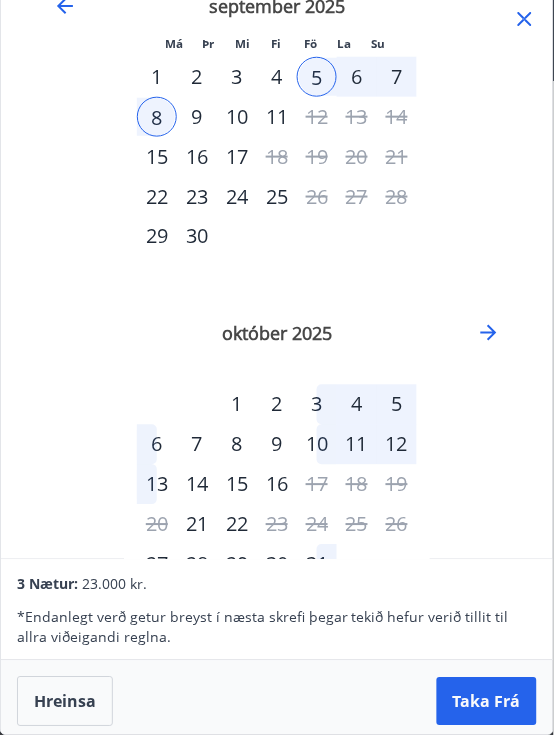 scroll, scrollTop: 113, scrollLeft: 0, axis: vertical 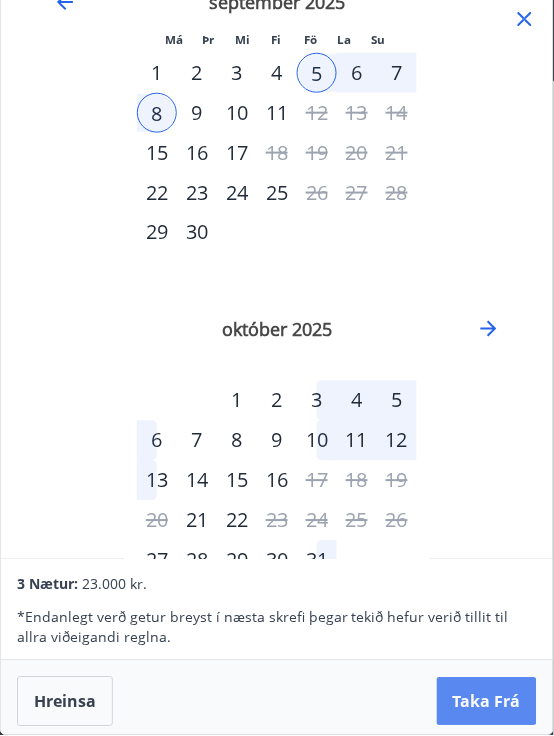 click on "Taka Frá" at bounding box center (487, 702) 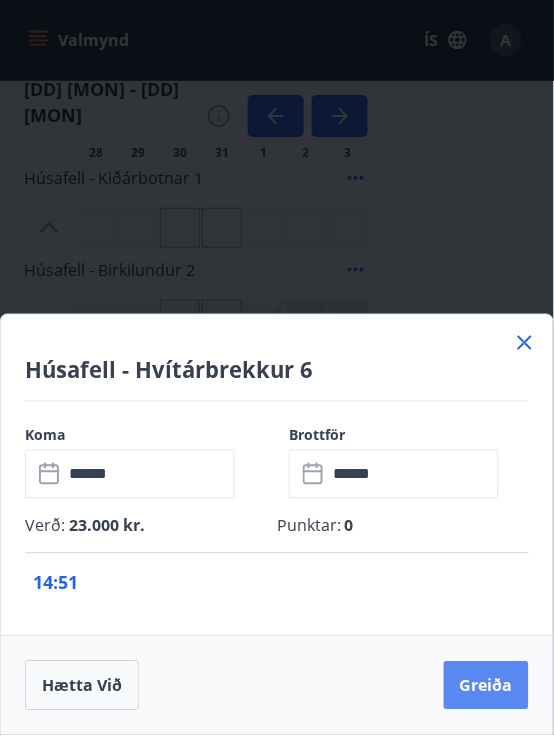 click on "Greiða" at bounding box center (486, 686) 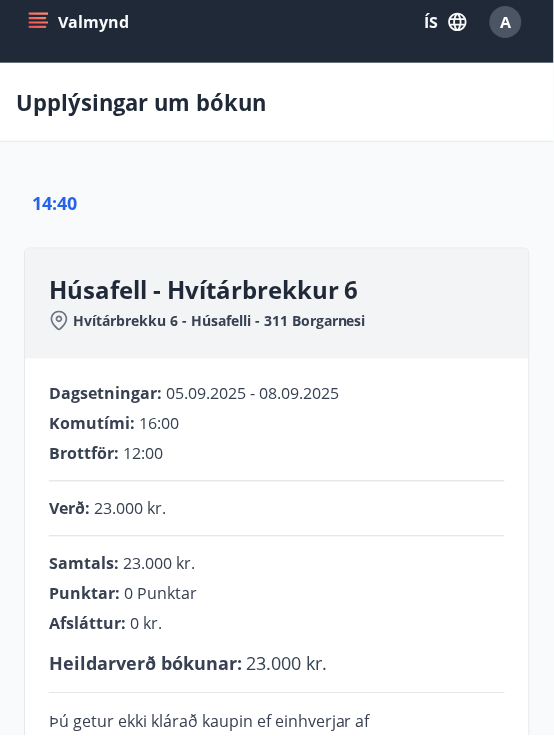scroll, scrollTop: 0, scrollLeft: 0, axis: both 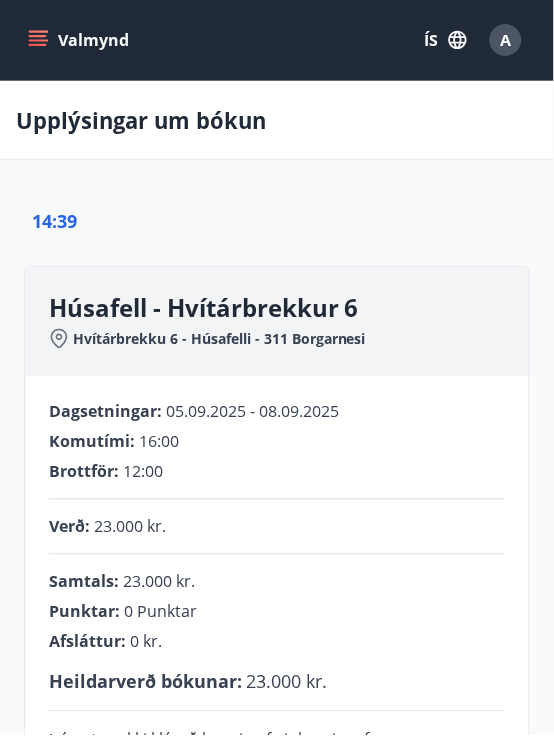 click on "**********" at bounding box center [277, 626] 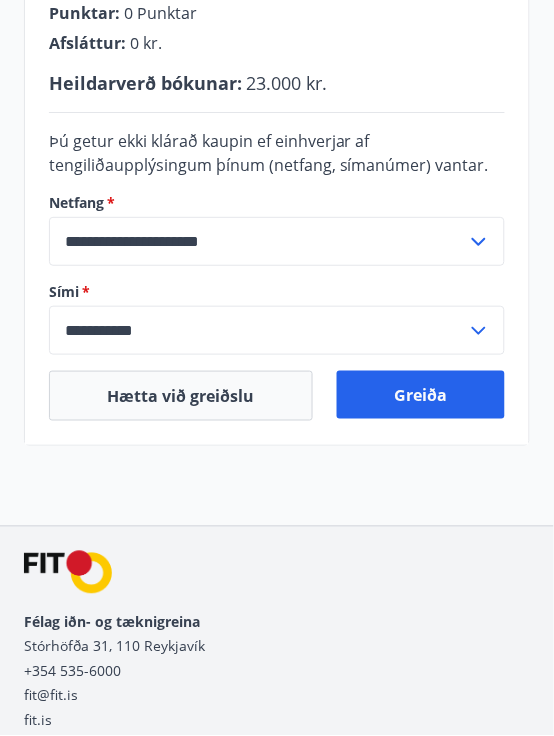 scroll, scrollTop: 605, scrollLeft: 0, axis: vertical 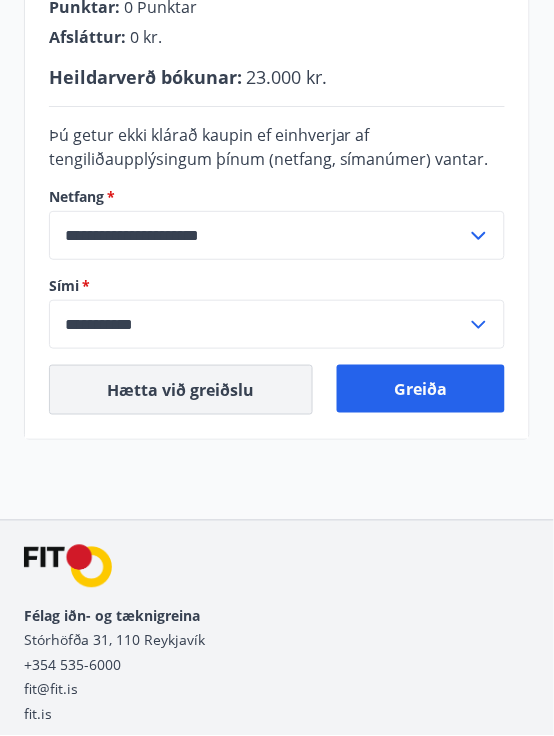click on "Hætta við greiðslu" at bounding box center [181, 390] 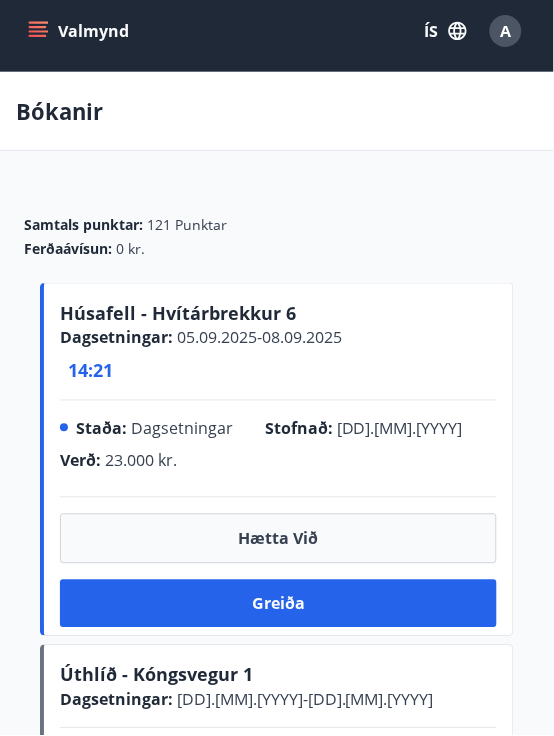 scroll, scrollTop: 0, scrollLeft: 0, axis: both 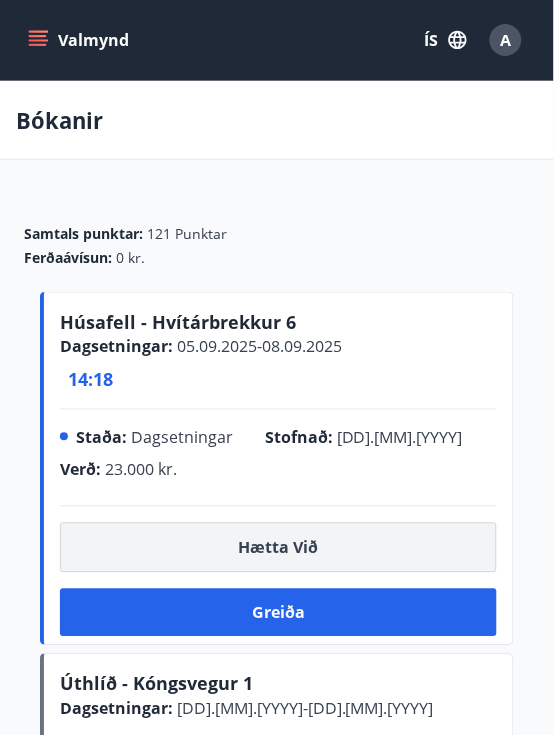 click on "Hætta við" at bounding box center [278, 548] 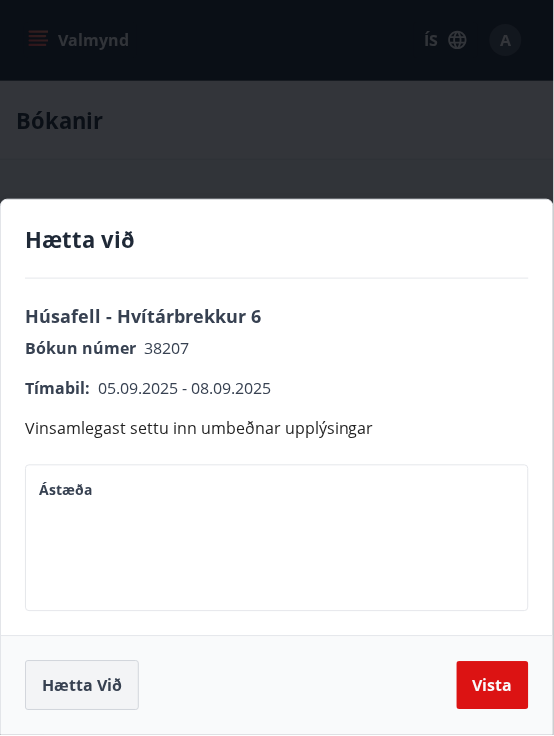 click on "Hætta við" at bounding box center (82, 686) 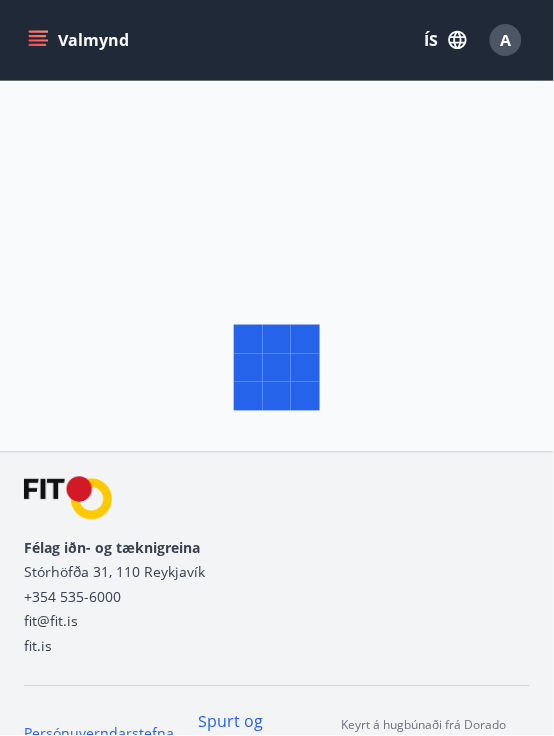 scroll, scrollTop: 138, scrollLeft: 0, axis: vertical 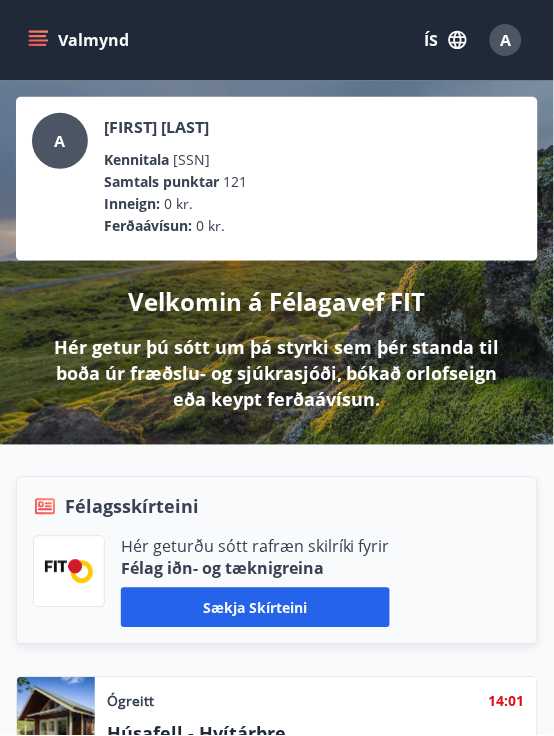 click on "A [FIRST] [LAST] [SSN] Samtals punktar 121 Inneign : 0 kr. Ferðaávísun : 0 kr. Velkomin á Félagavef FIT Hér getur þú sótt um þá styrki sem þér standa til boða úr fræðslu- og sjúkrasjóði, bókað orlofseign eða keypt ferðaávísun." at bounding box center (277, 263) 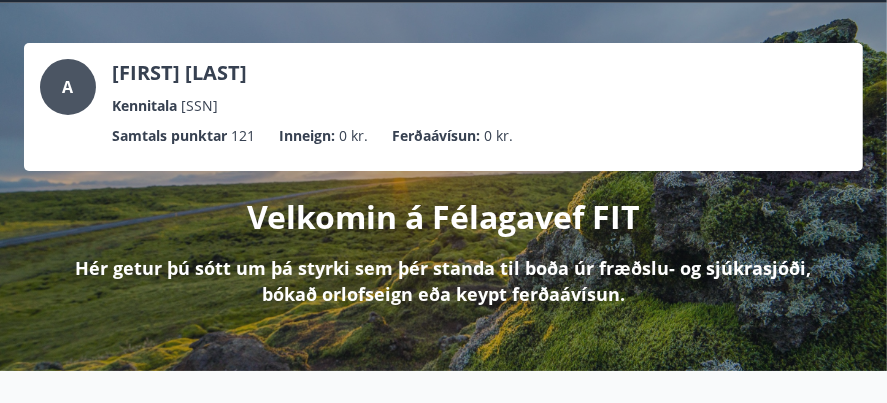 scroll, scrollTop: 0, scrollLeft: 0, axis: both 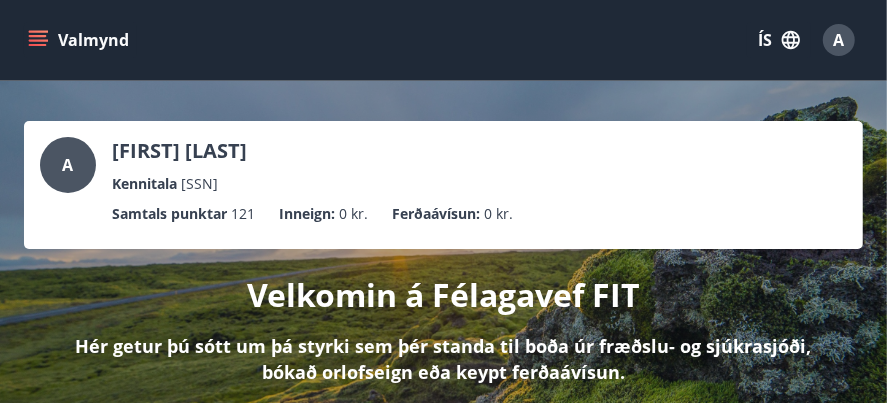 click 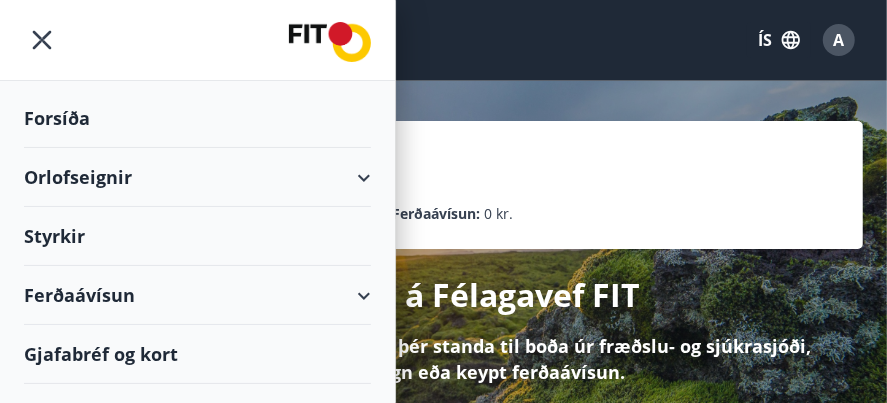 click on "Orlofseignir" at bounding box center [197, 177] 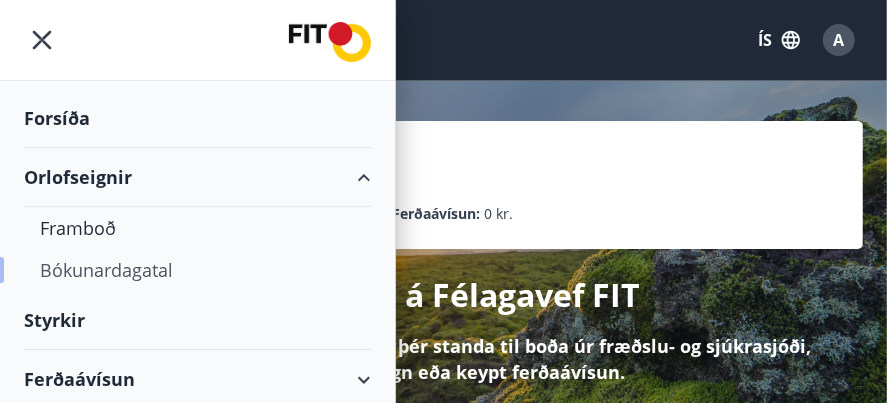 click on "Bókunardagatal" at bounding box center [197, 270] 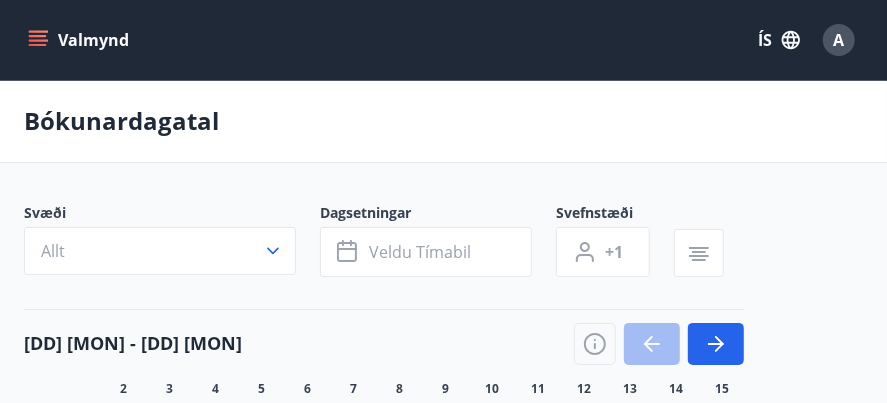 scroll, scrollTop: 9, scrollLeft: 0, axis: vertical 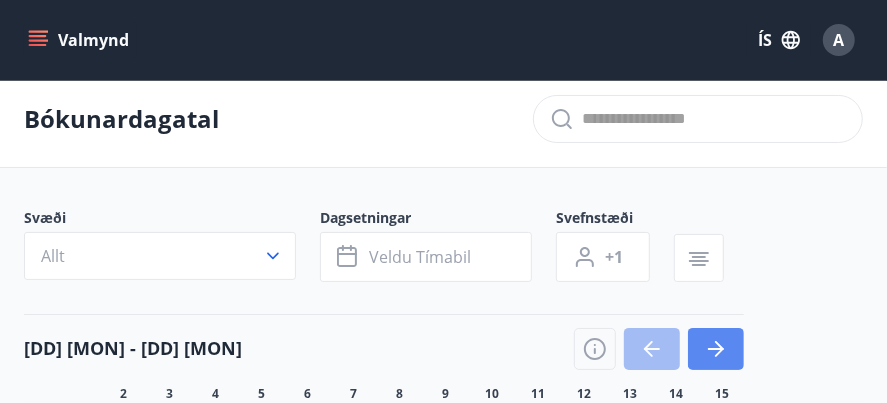 click at bounding box center [716, 349] 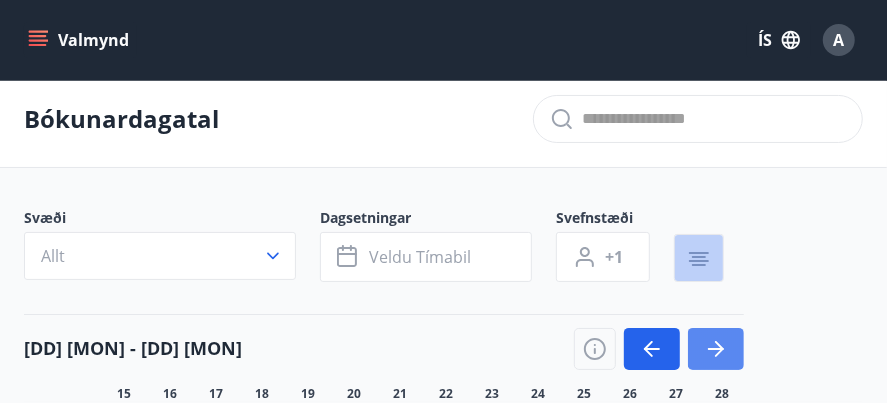 scroll, scrollTop: 303, scrollLeft: 0, axis: vertical 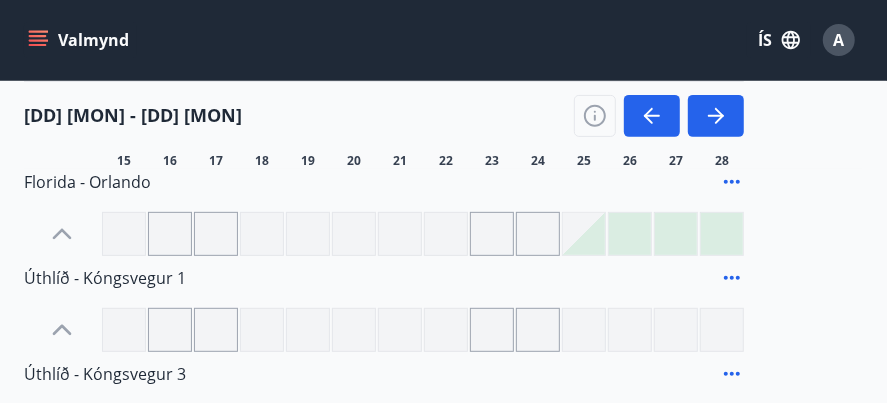 click on "ÍS" at bounding box center [779, 40] 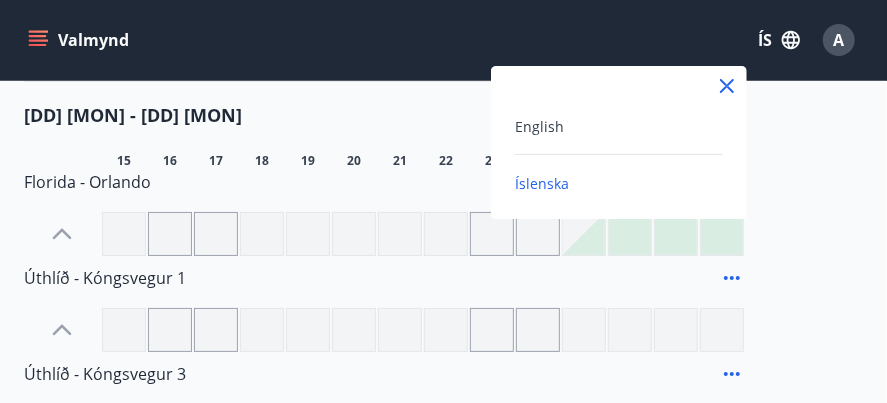 click at bounding box center (443, 201) 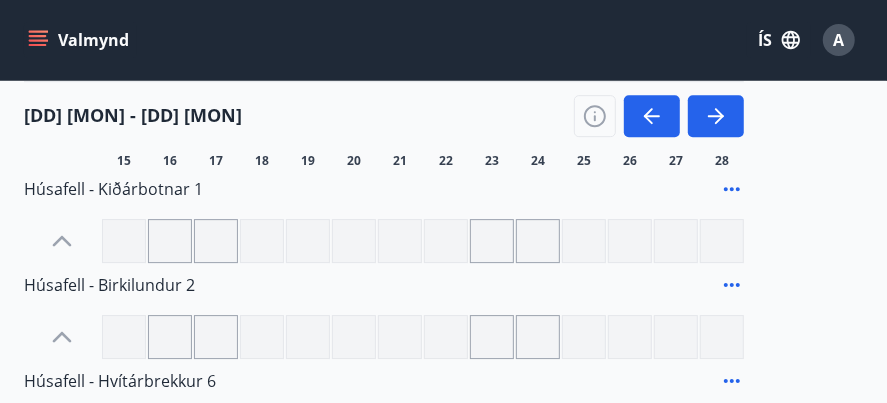 scroll, scrollTop: 2600, scrollLeft: 0, axis: vertical 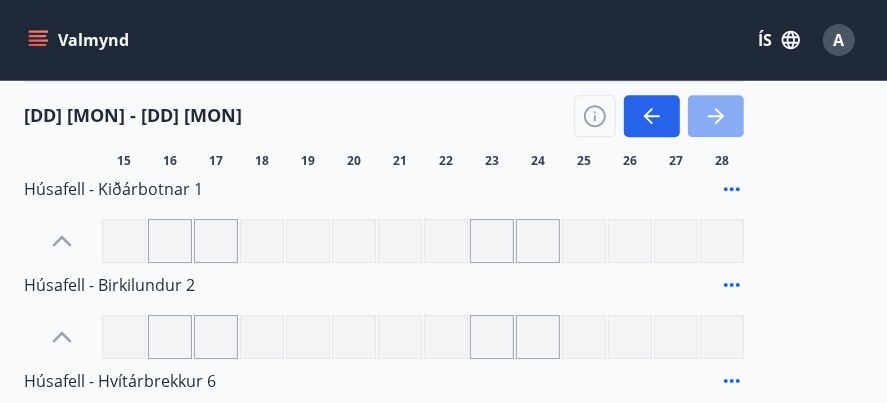 click 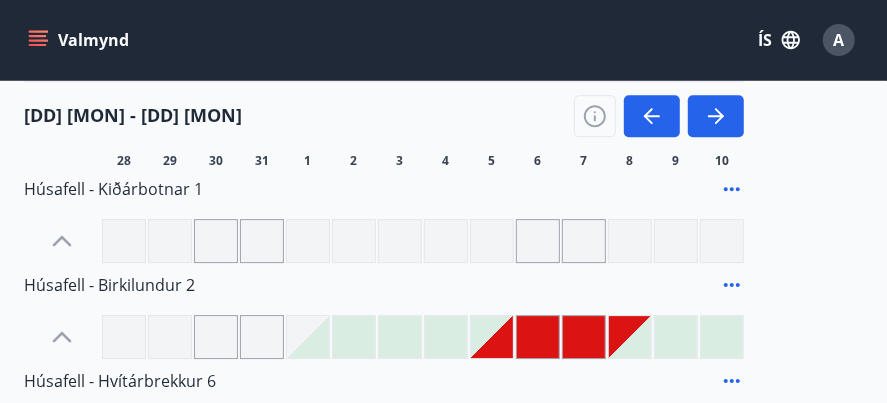 click at bounding box center (584, 337) 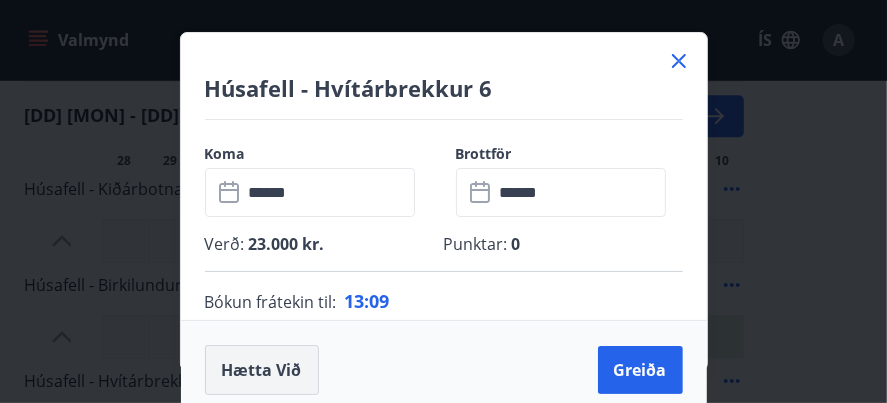 click on "Hætta við" at bounding box center (262, 370) 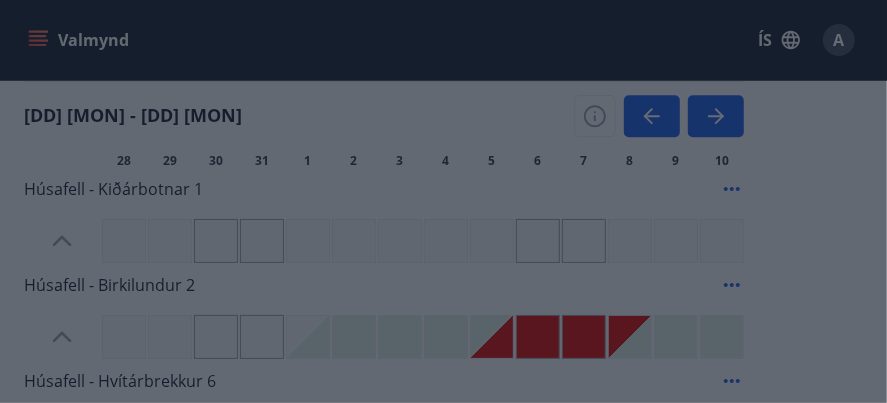 click at bounding box center (444, 201) 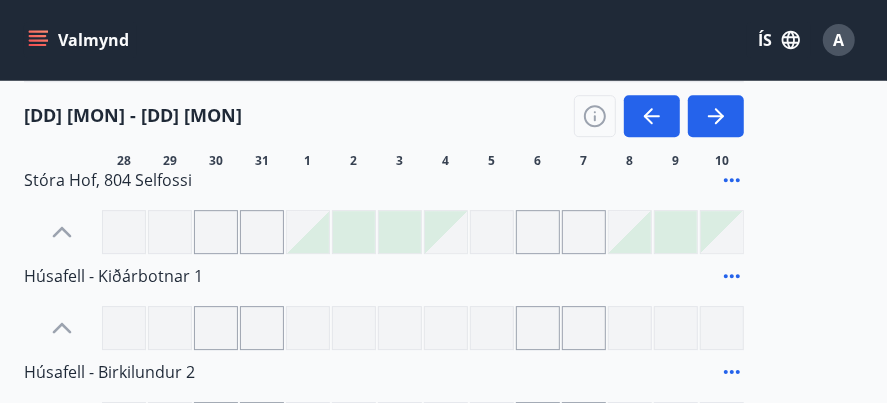 scroll, scrollTop: 2513, scrollLeft: 0, axis: vertical 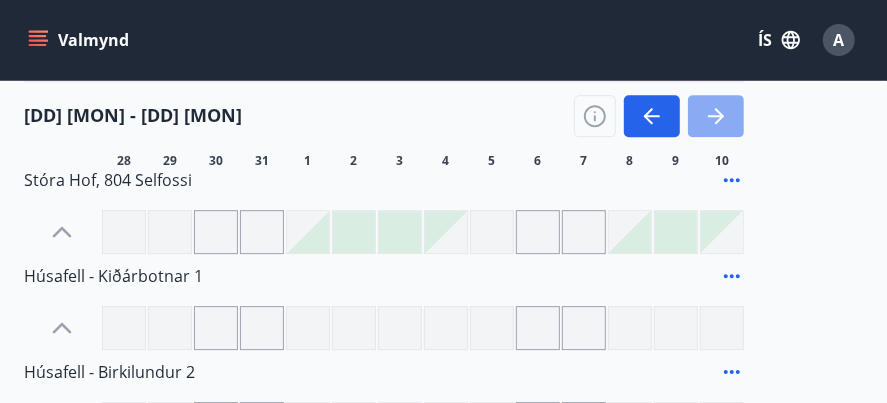 click 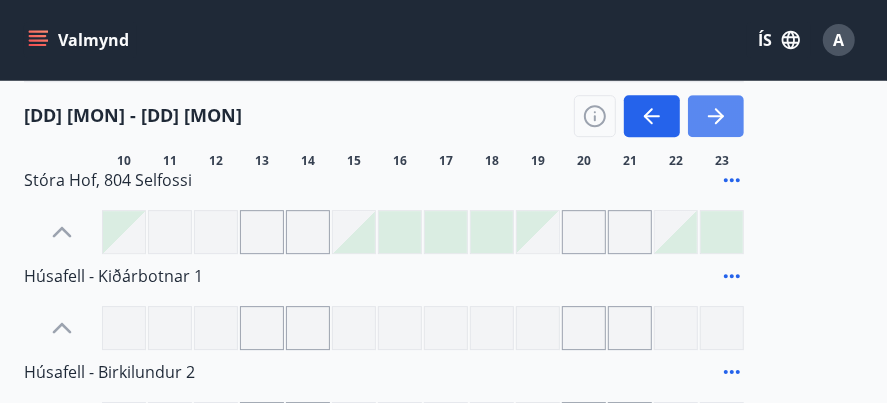 click 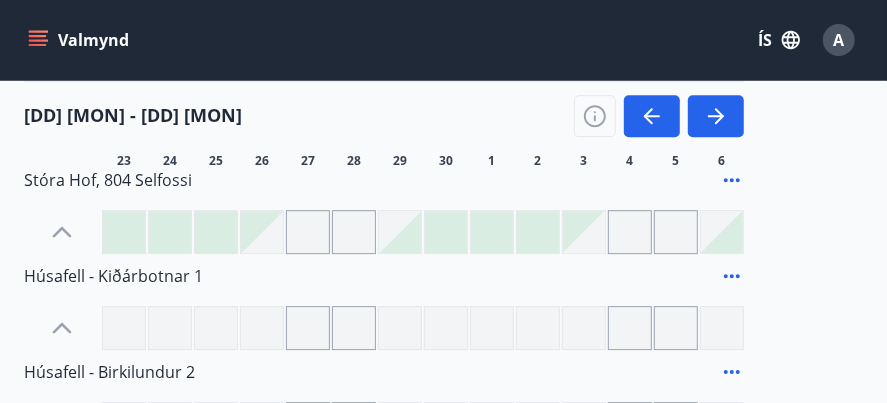 click on "Húsafell - Birkilundur 2" at bounding box center [384, 372] 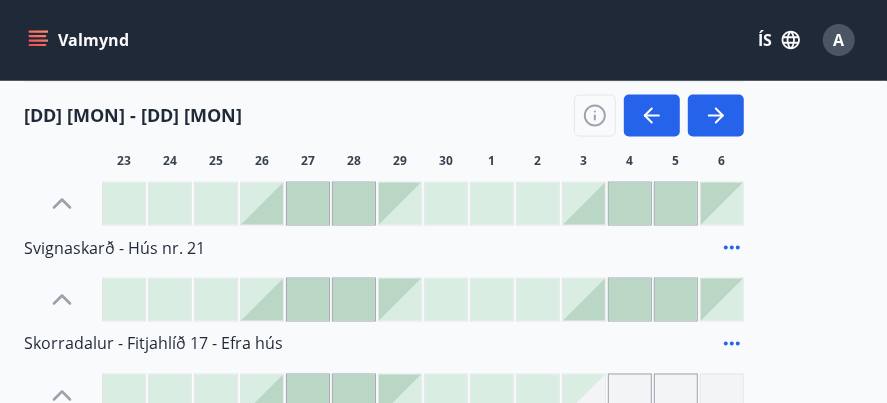 scroll, scrollTop: 1285, scrollLeft: 0, axis: vertical 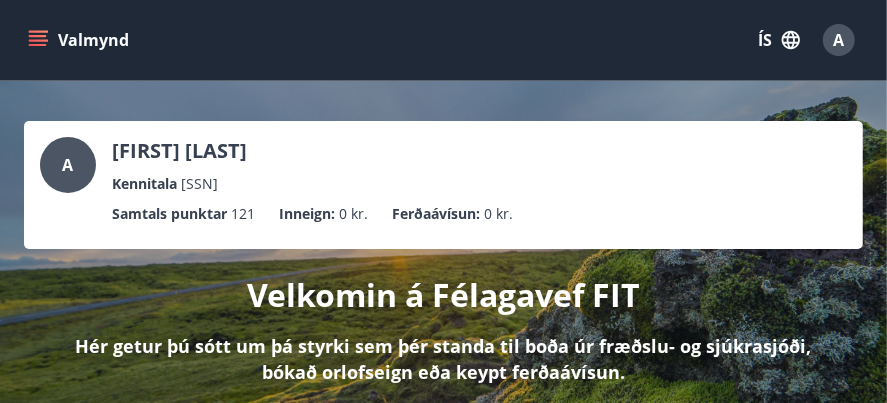 click 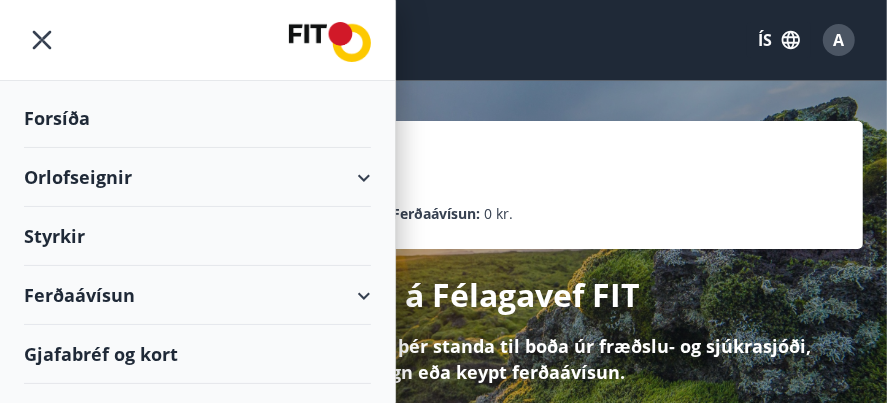 click on "Orlofseignir" at bounding box center [197, 177] 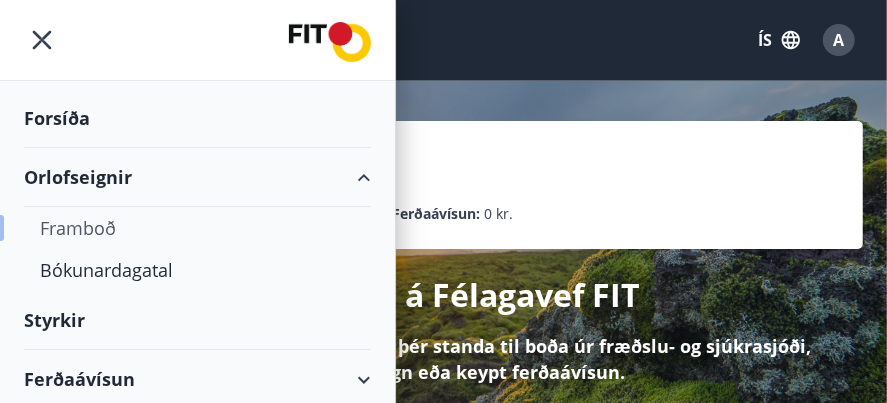 click on "Framboð" at bounding box center (197, 228) 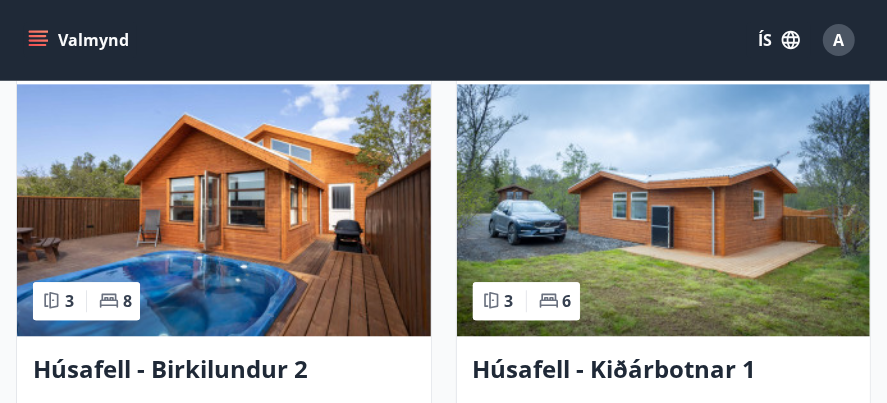 scroll, scrollTop: 2032, scrollLeft: 0, axis: vertical 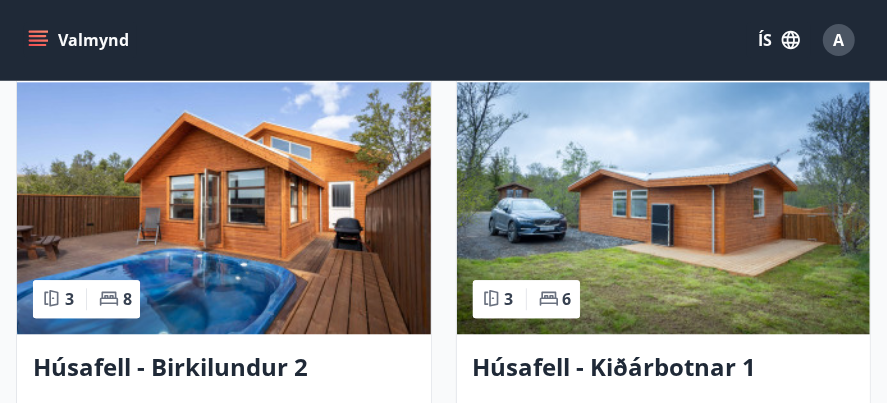 click at bounding box center (224, 208) 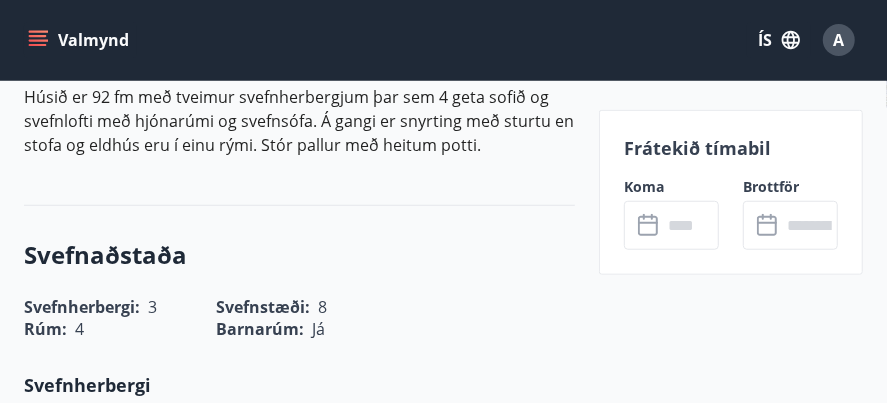 scroll, scrollTop: 654, scrollLeft: 0, axis: vertical 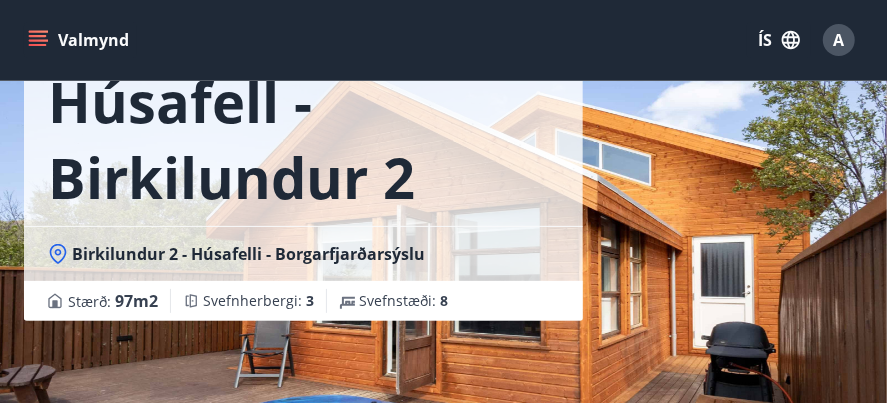 click on "Húsafell - Birkilundur 2 Birkilundur 2 - Húsafelli - Borgarfjarðarsýslu Stærð : 97 m2 Svefnherbergi : 3 Svefnstæði : 8" at bounding box center (443, 165) 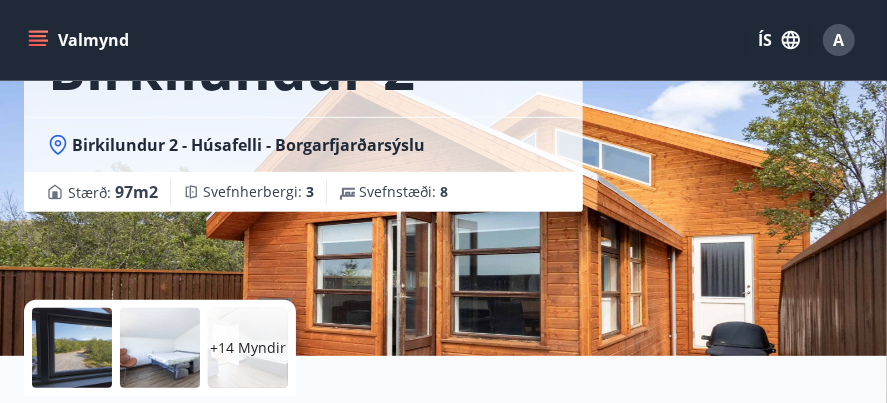 scroll, scrollTop: 246, scrollLeft: 0, axis: vertical 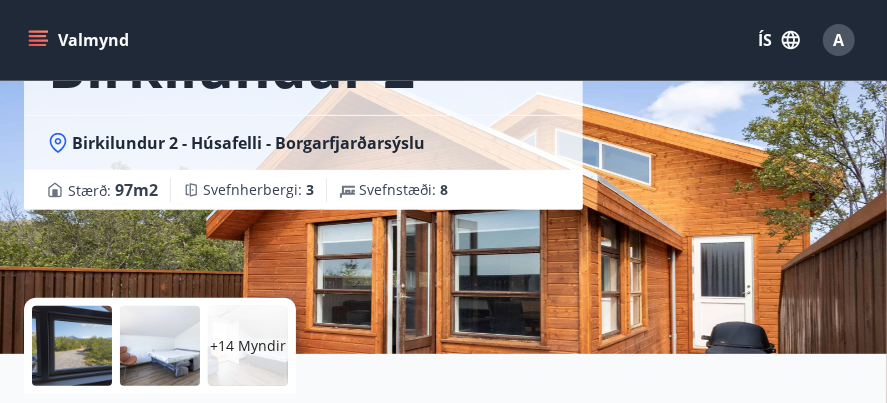 click on "+14 Myndir" at bounding box center [248, 346] 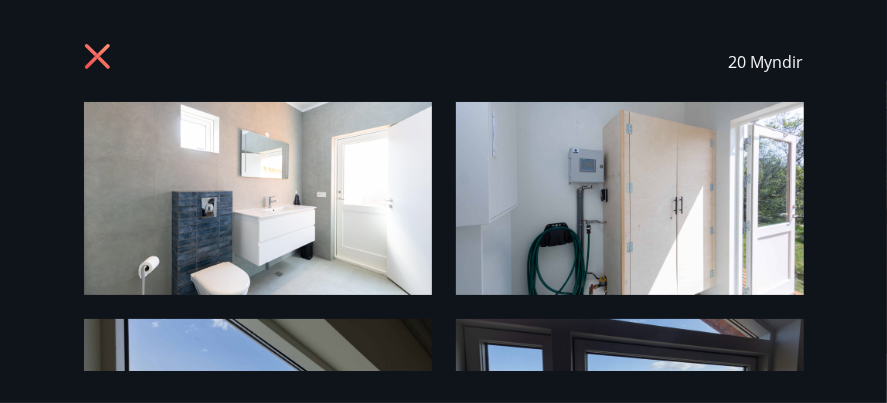 scroll, scrollTop: 0, scrollLeft: 0, axis: both 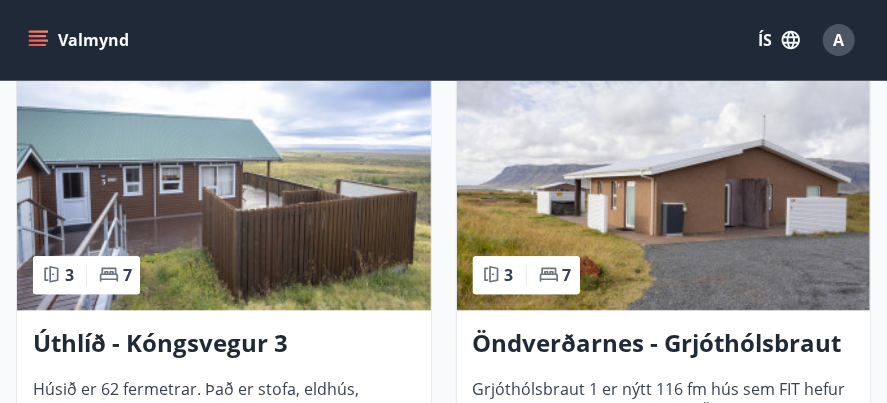 click at bounding box center [664, 184] 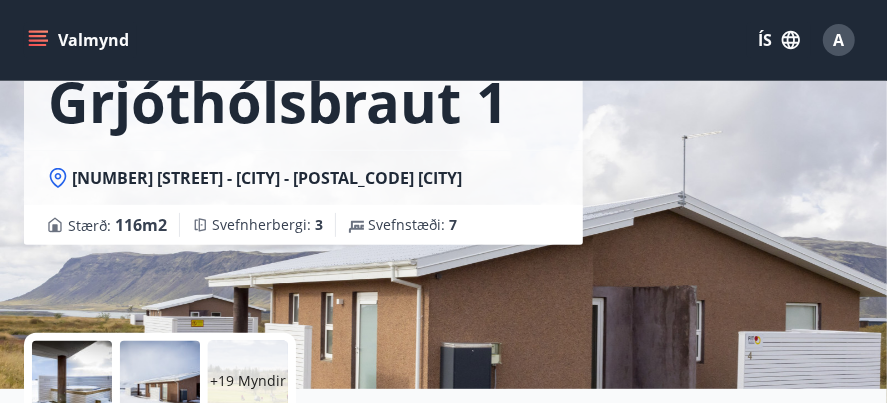 scroll, scrollTop: 210, scrollLeft: 0, axis: vertical 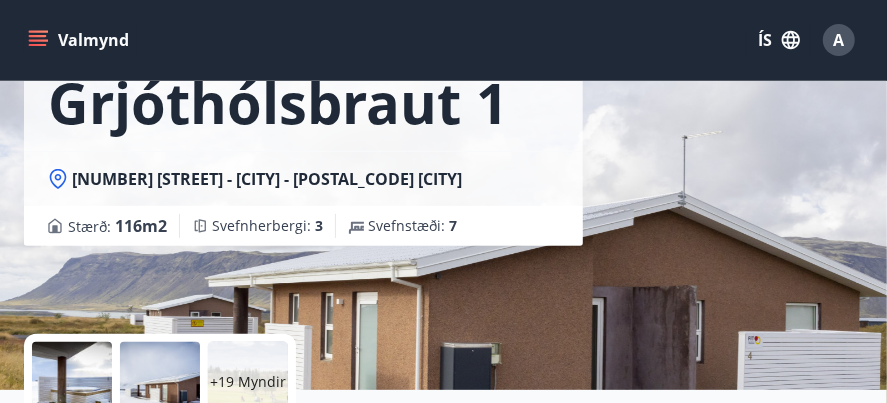 click on "+19 Myndir" at bounding box center (248, 382) 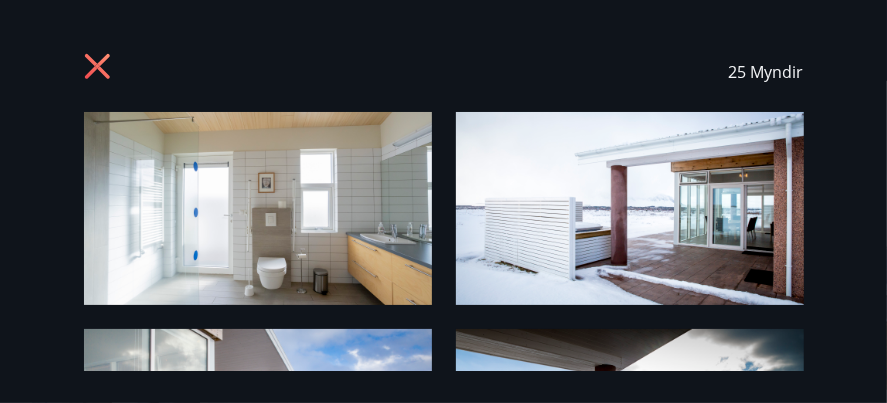 click at bounding box center (258, 208) 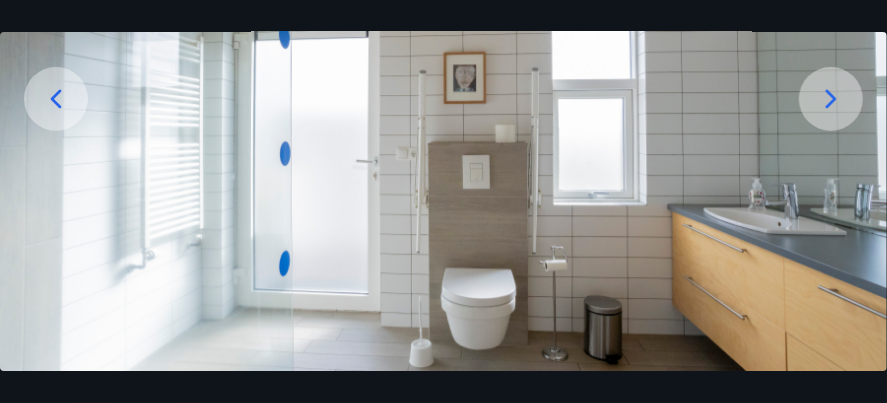 scroll, scrollTop: 233, scrollLeft: 0, axis: vertical 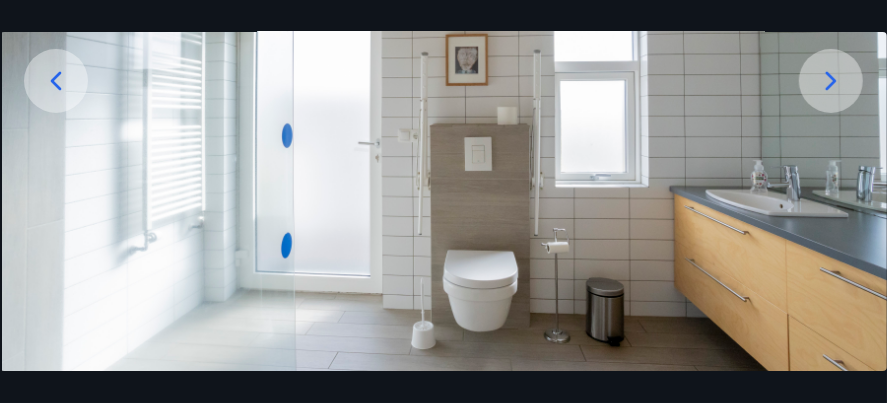 click 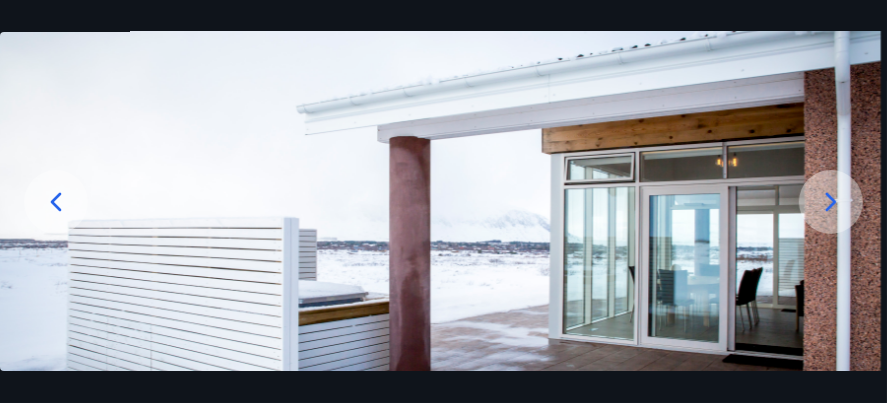 scroll, scrollTop: 113, scrollLeft: 0, axis: vertical 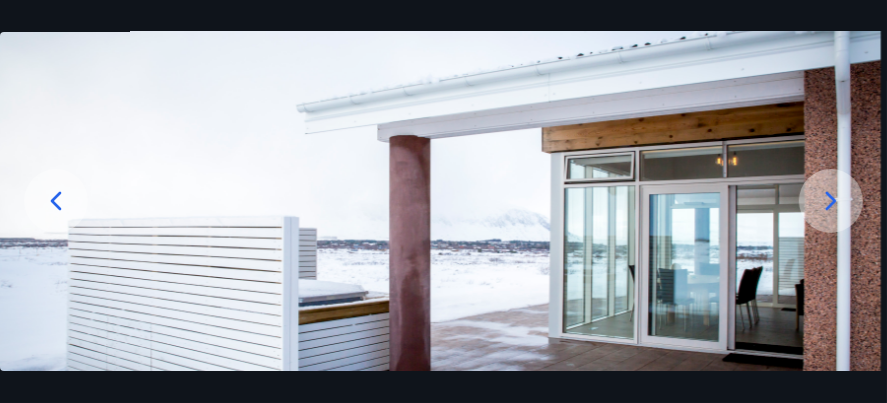 click 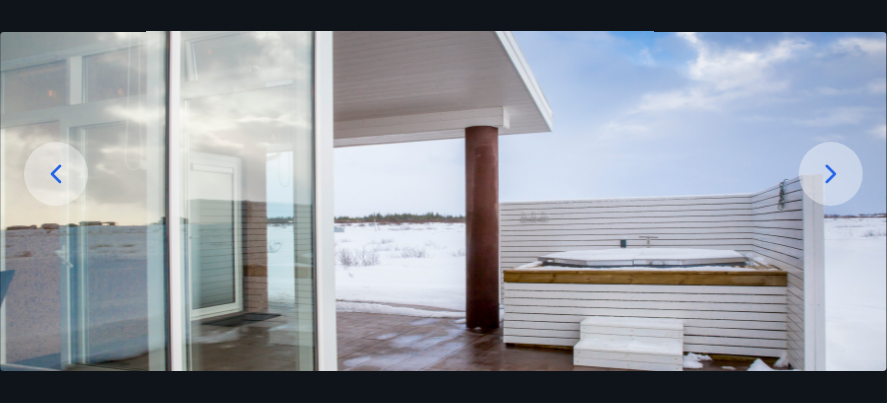 scroll, scrollTop: 200, scrollLeft: 0, axis: vertical 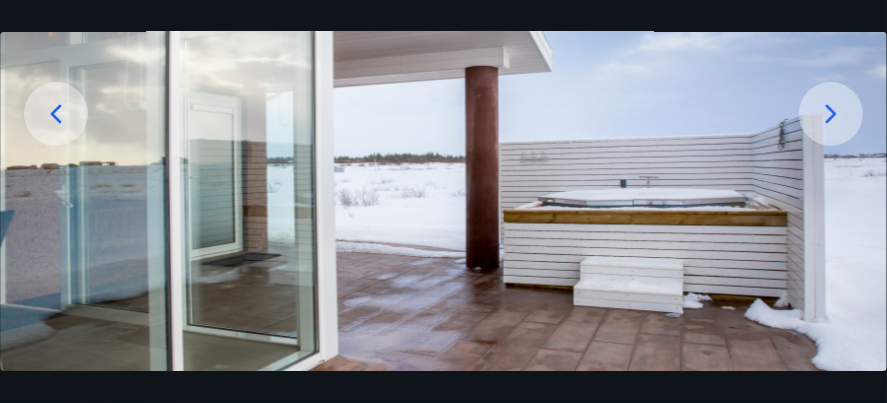 click 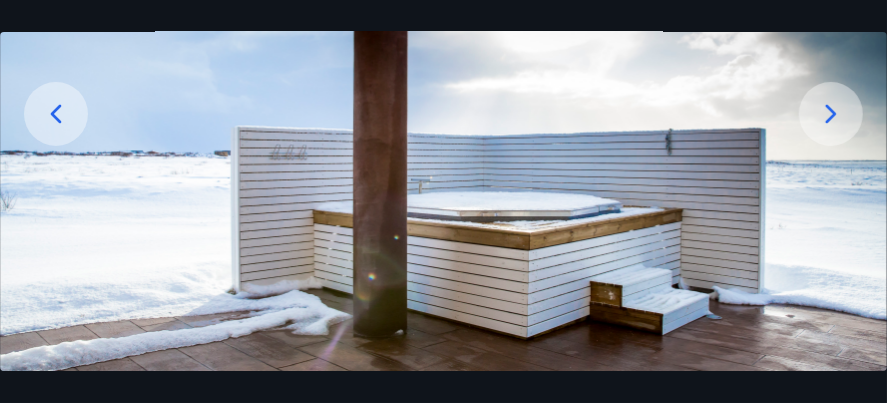 click 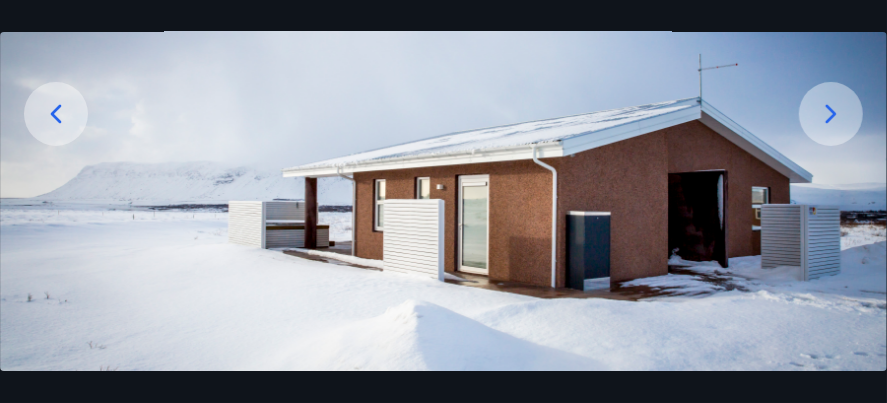 scroll, scrollTop: 202, scrollLeft: 0, axis: vertical 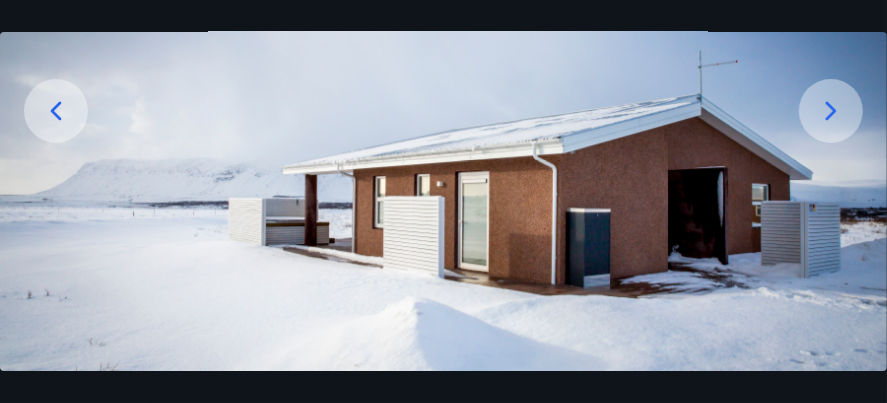 click 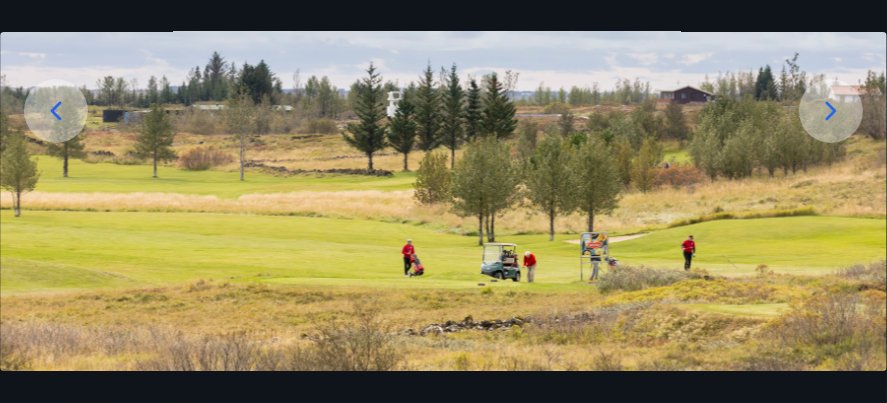 click 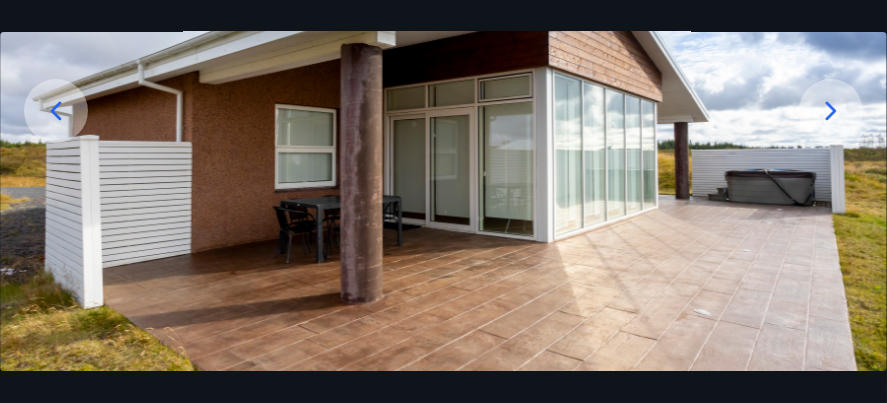 click 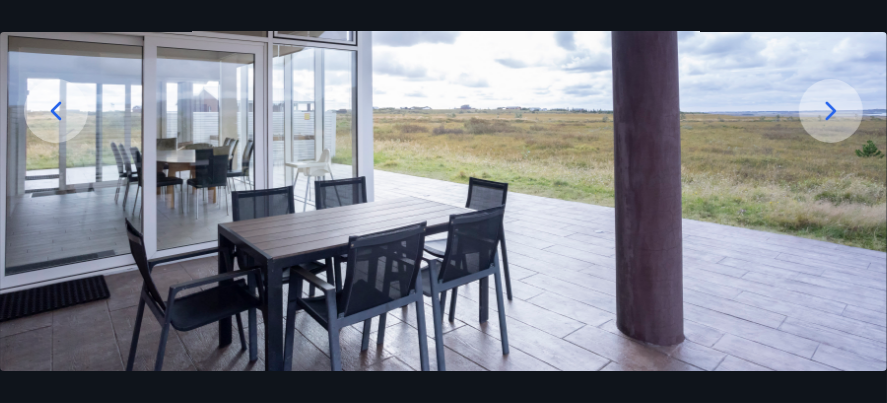 click 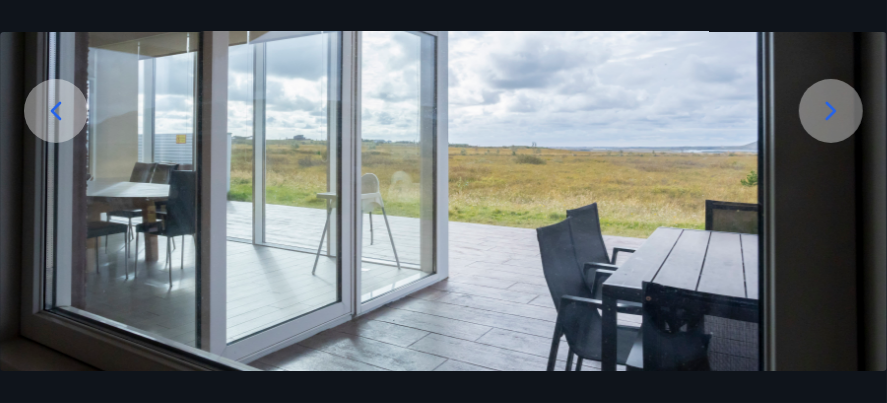 click 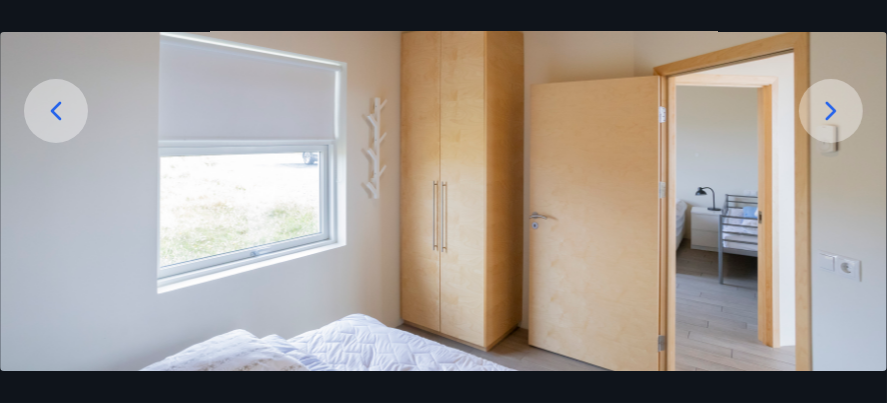 click 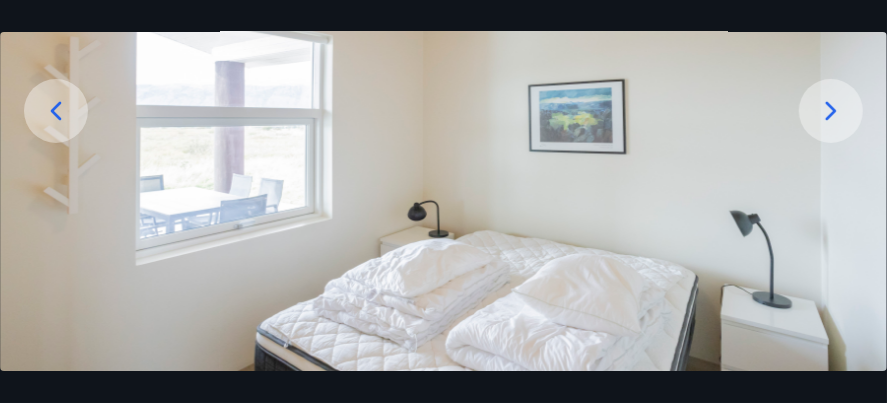click 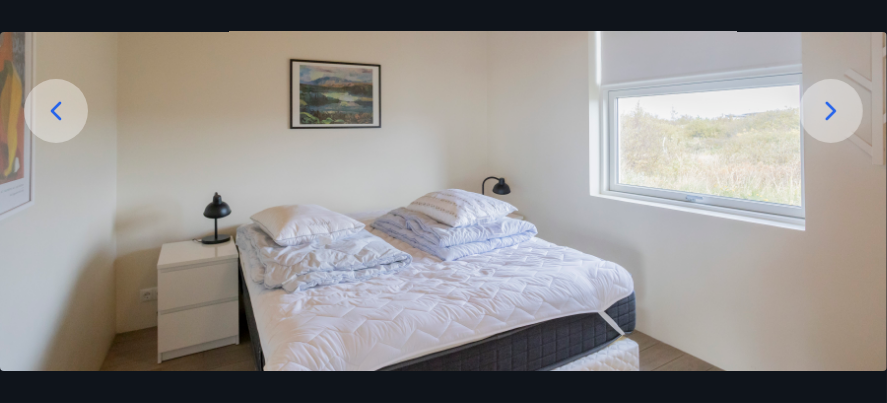 click 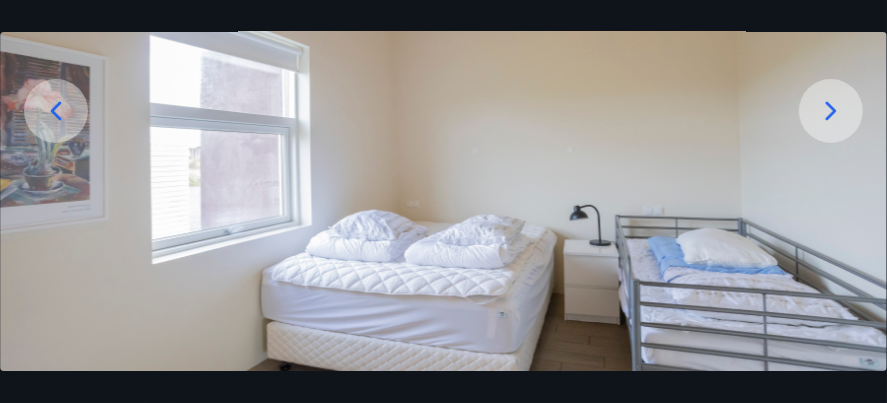 click 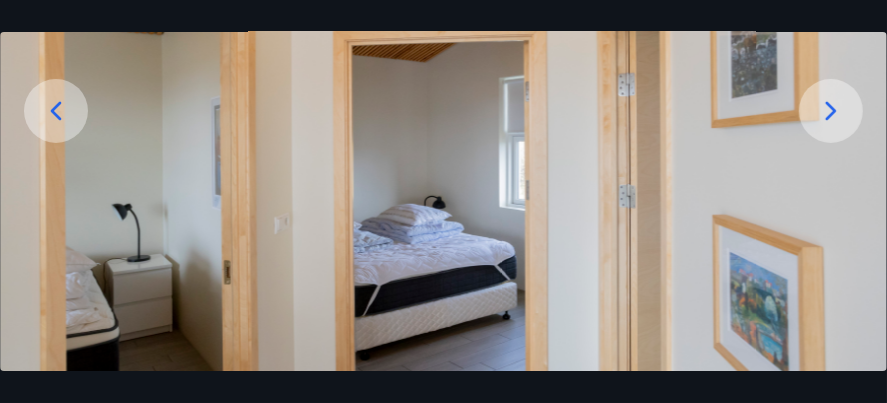 click 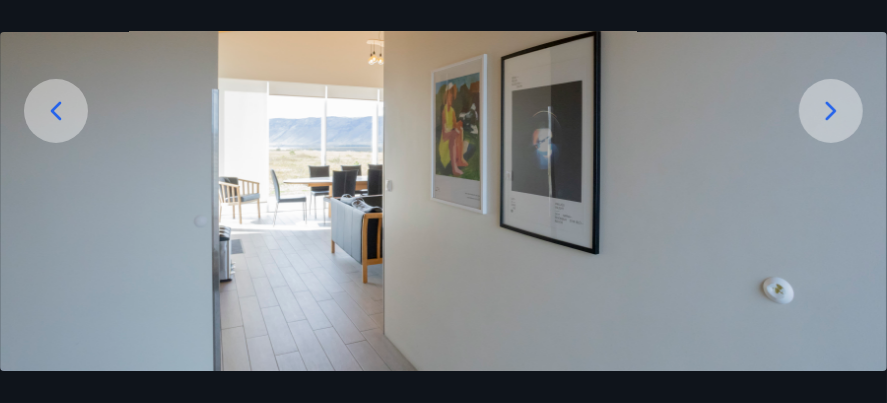 click 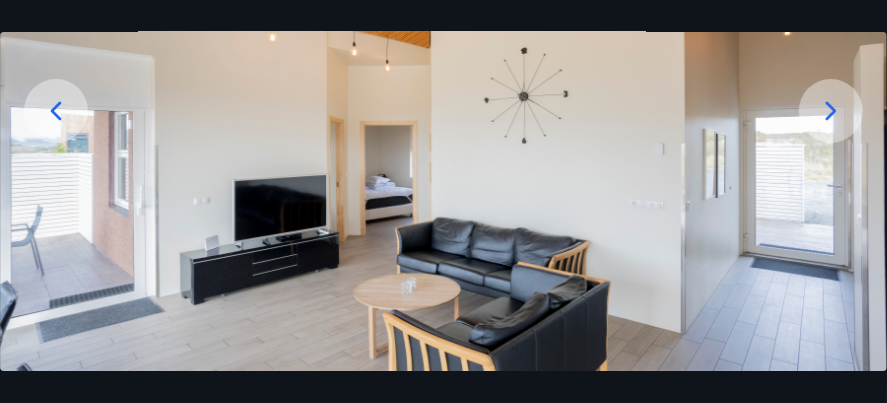 click 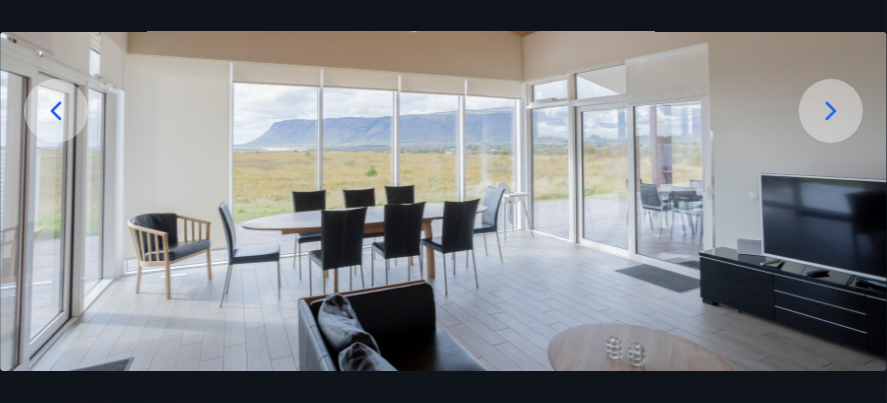 click 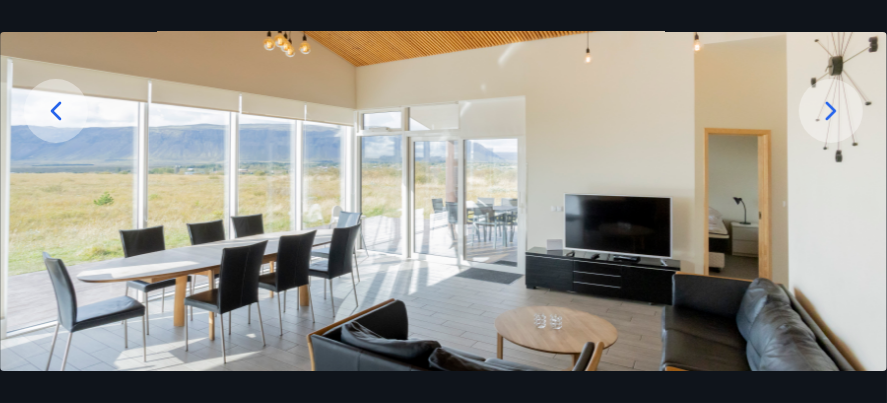 click 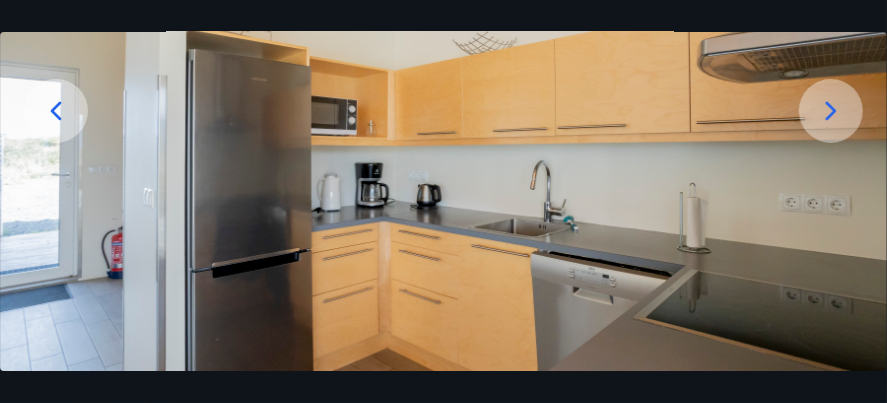 click 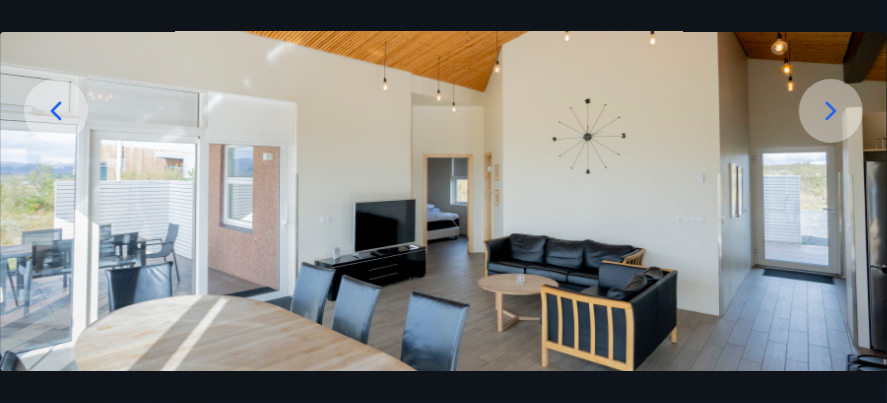 click 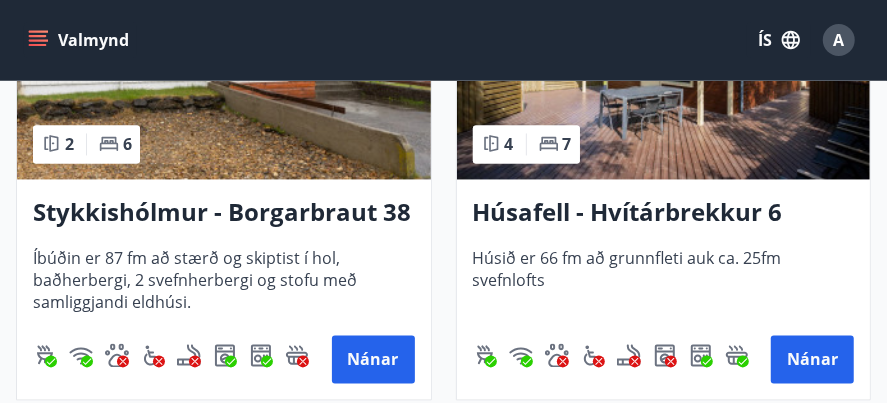 scroll, scrollTop: 1640, scrollLeft: 0, axis: vertical 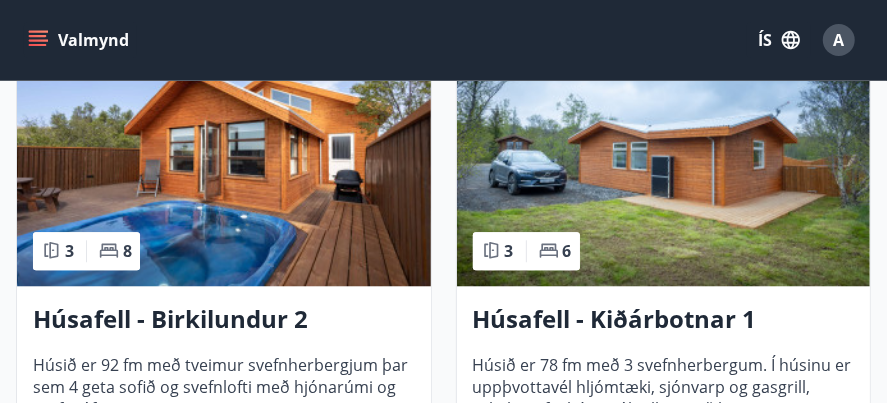 click on "Húsafell - Birkilundur 2" at bounding box center (224, 320) 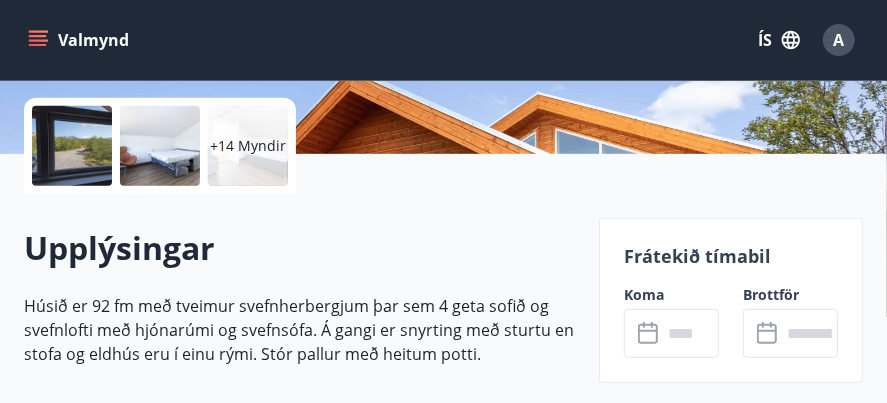scroll, scrollTop: 448, scrollLeft: 0, axis: vertical 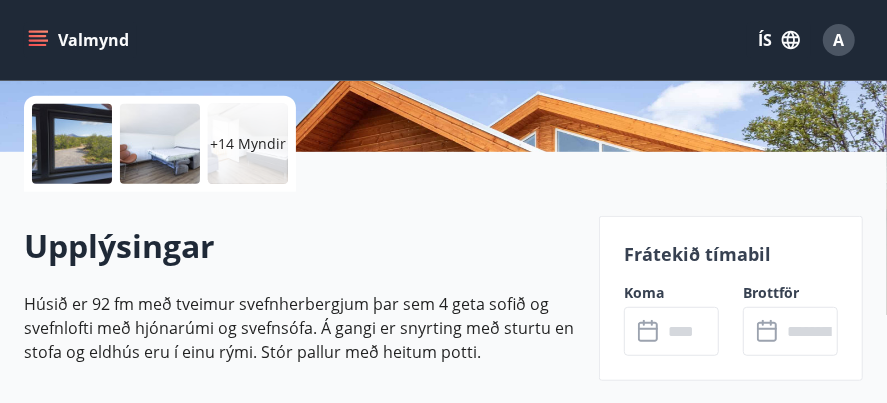 click at bounding box center (690, 331) 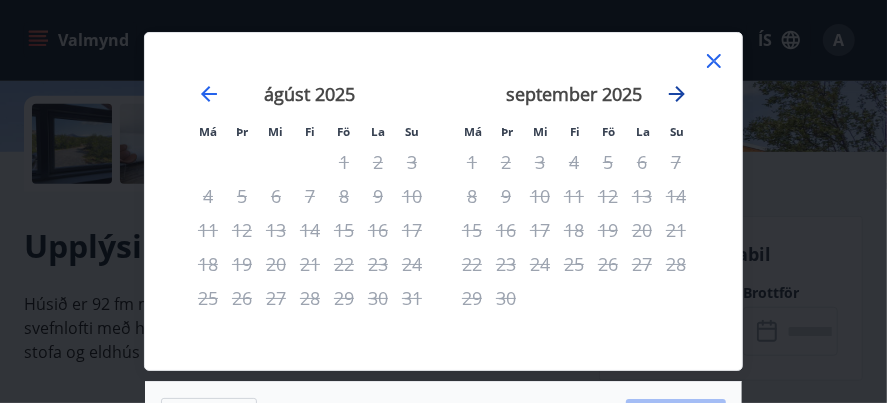click 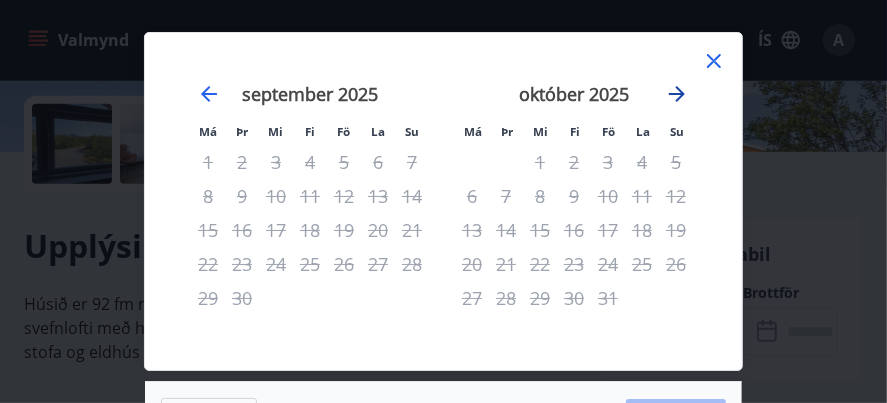 click 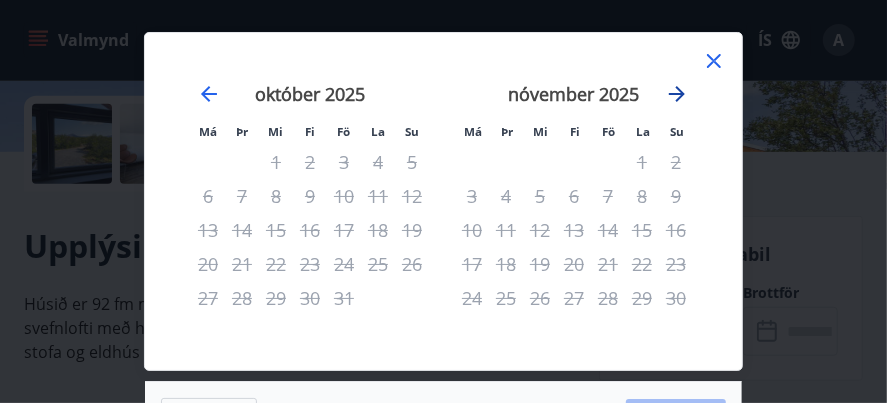 click 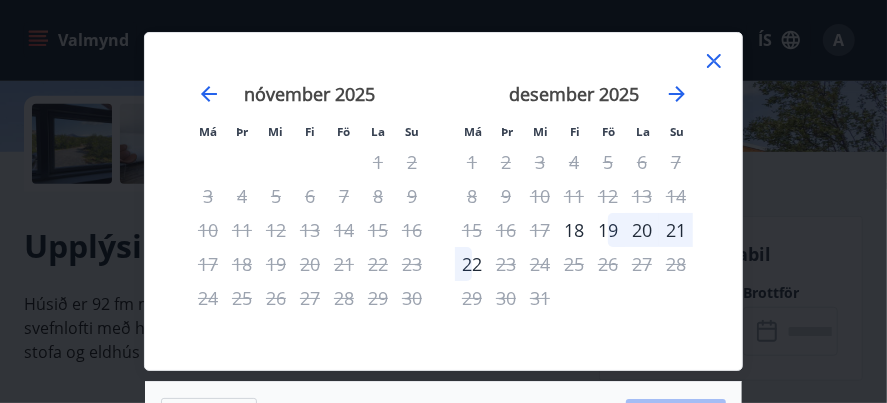 click 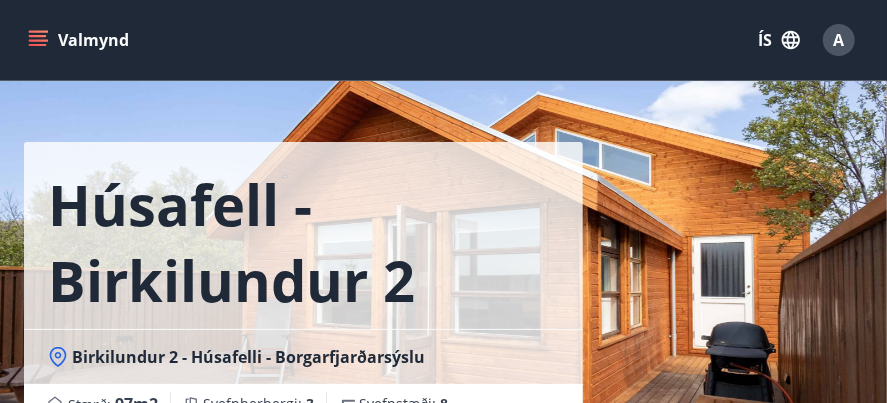 scroll, scrollTop: 0, scrollLeft: 0, axis: both 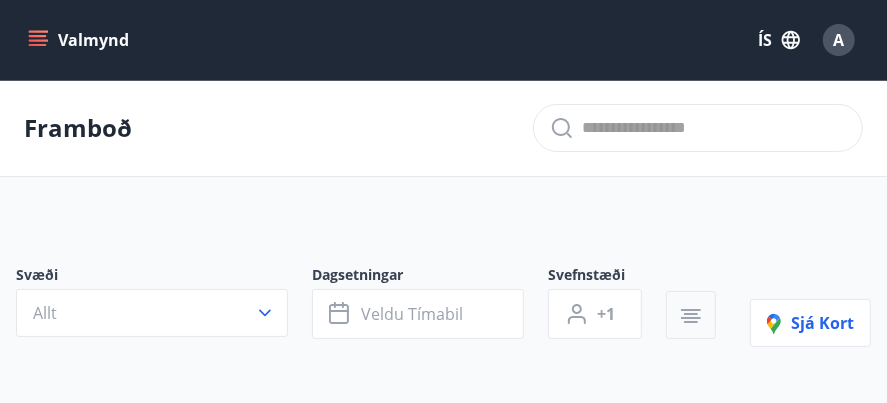 click 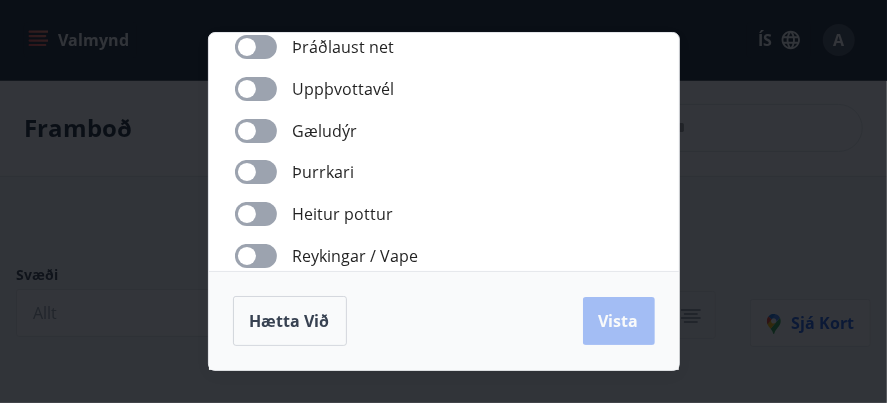 scroll, scrollTop: 305, scrollLeft: 0, axis: vertical 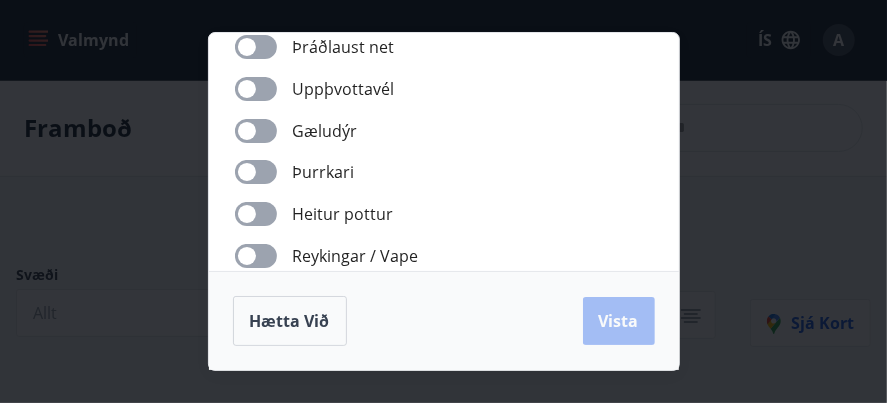 click at bounding box center (256, 131) 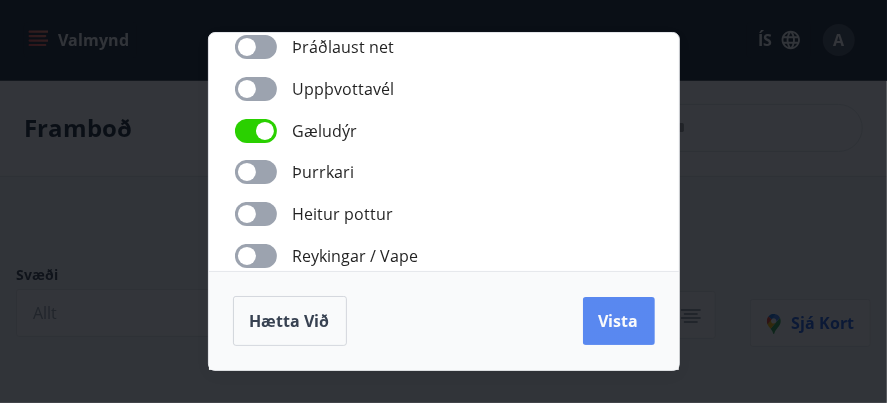 click on "Vista" at bounding box center [619, 321] 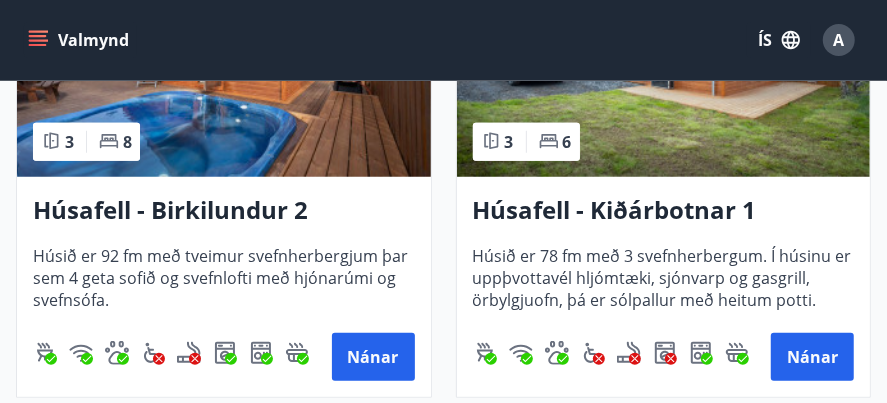scroll, scrollTop: 664, scrollLeft: 0, axis: vertical 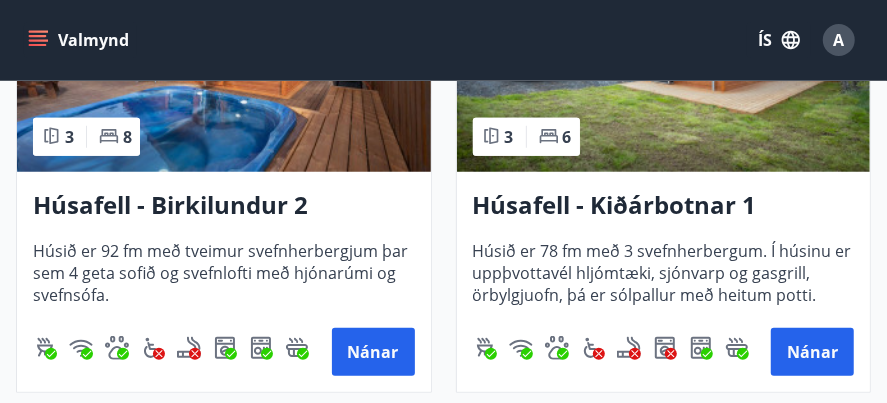 click on "Húsafell - Kiðárbotnar 1" at bounding box center [664, 206] 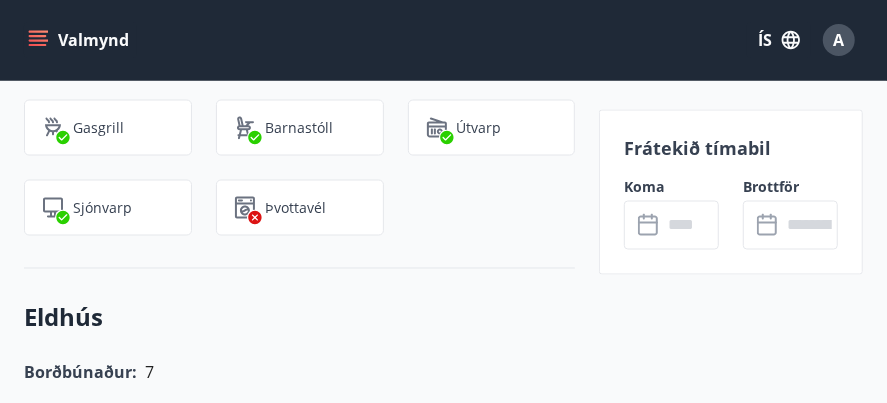 scroll, scrollTop: 1382, scrollLeft: 0, axis: vertical 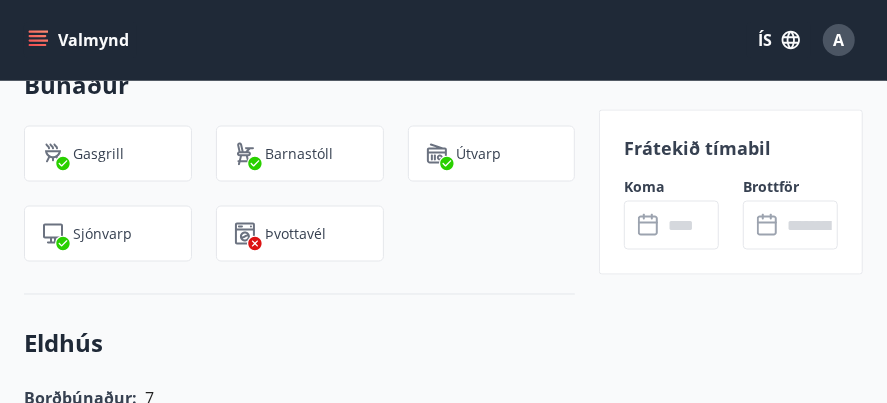 click at bounding box center (690, 225) 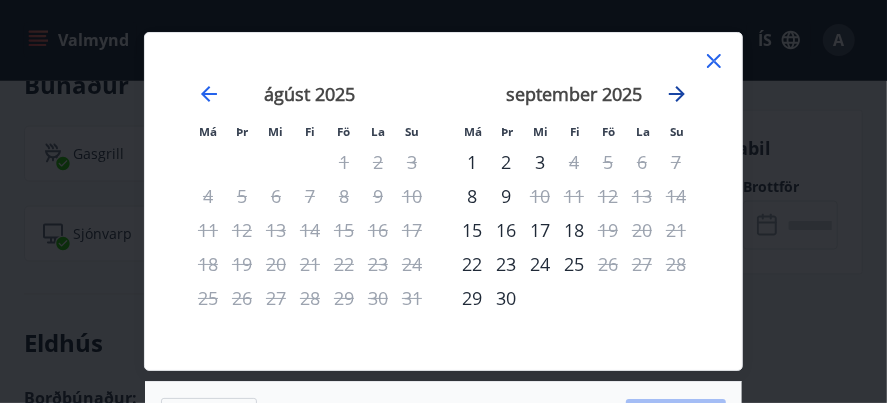click 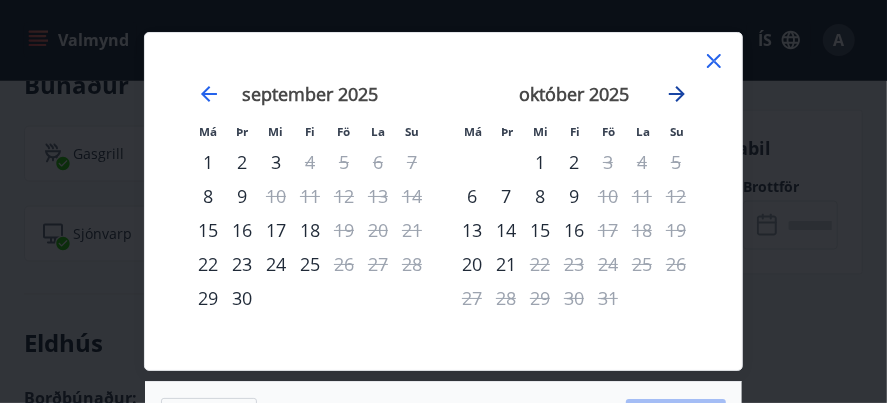 click 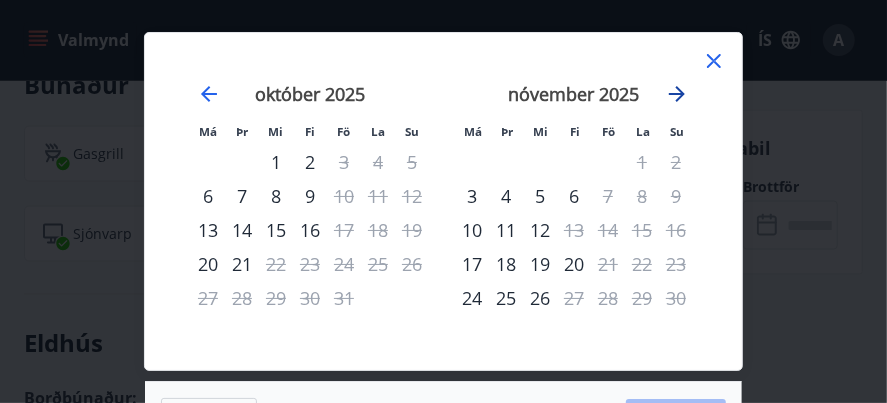 click 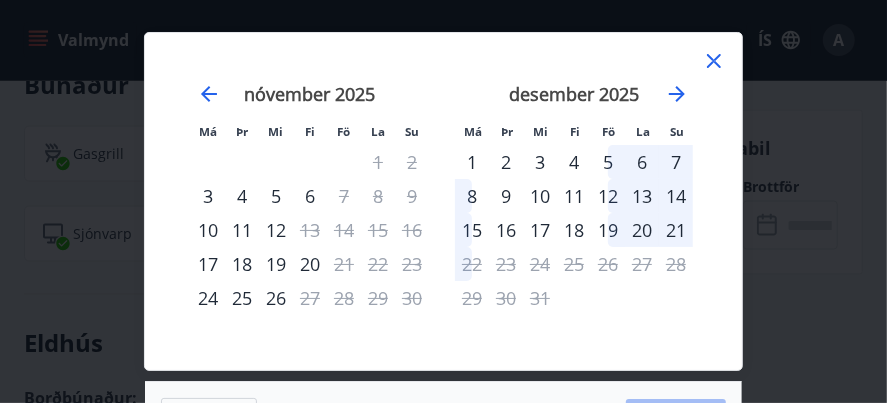 click 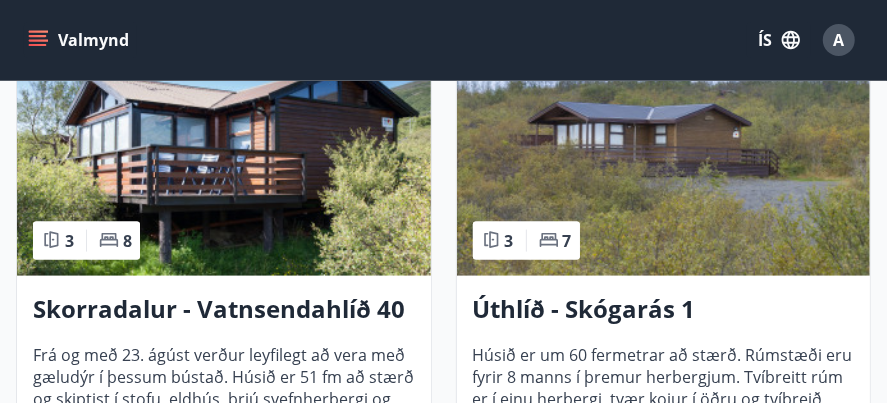 scroll, scrollTop: 1103, scrollLeft: 0, axis: vertical 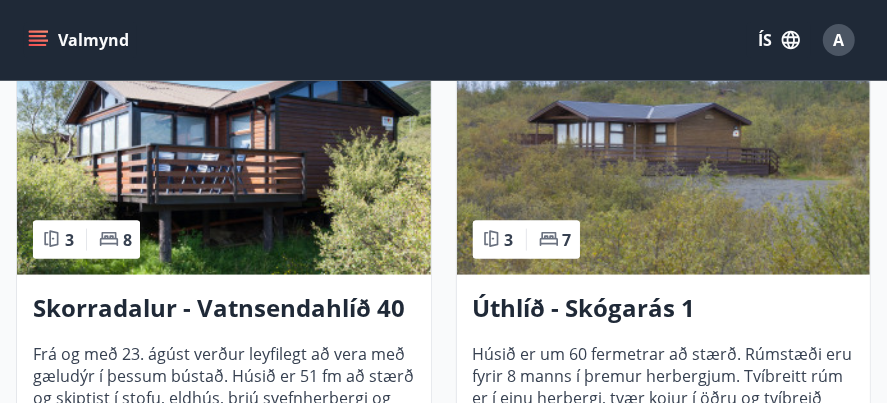 click on "Skorradalur - Vatnsendahlíð 40" at bounding box center (224, 309) 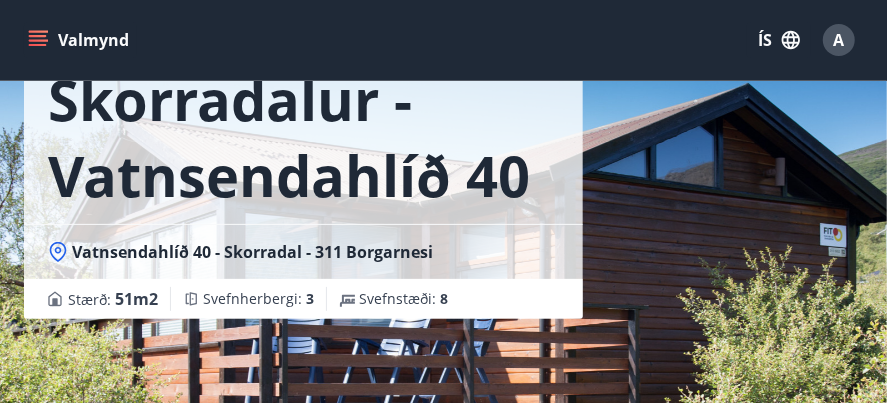 scroll, scrollTop: 135, scrollLeft: 0, axis: vertical 